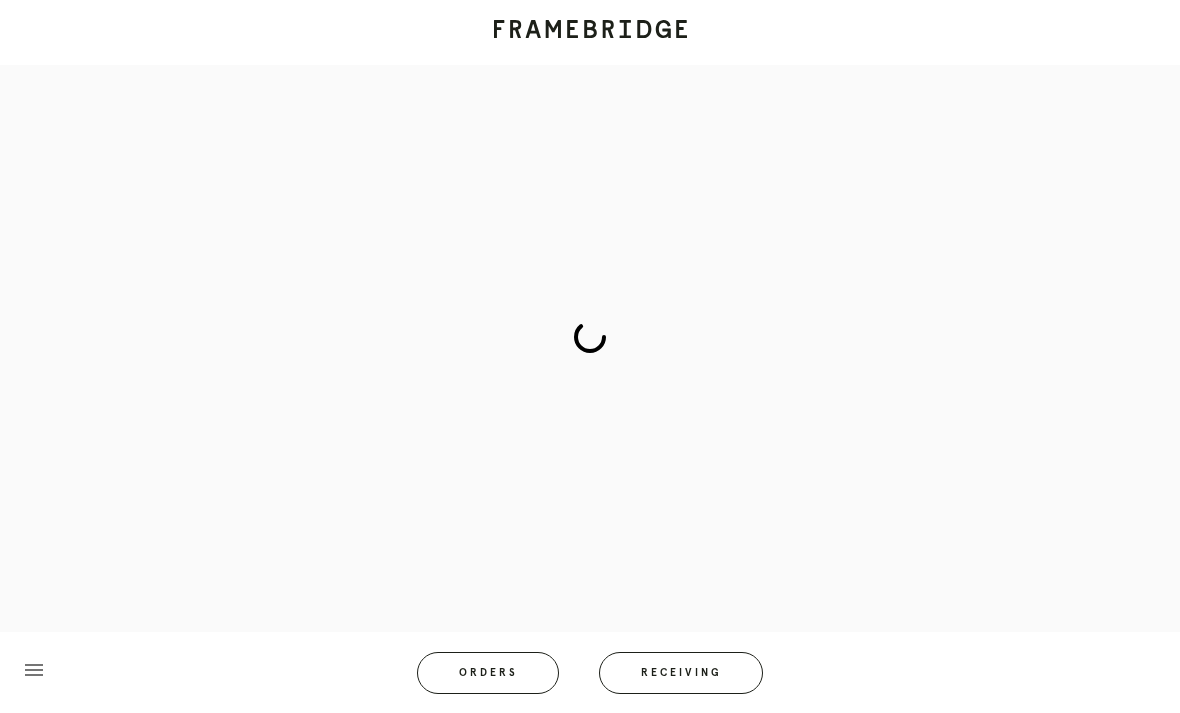 scroll, scrollTop: 82, scrollLeft: 0, axis: vertical 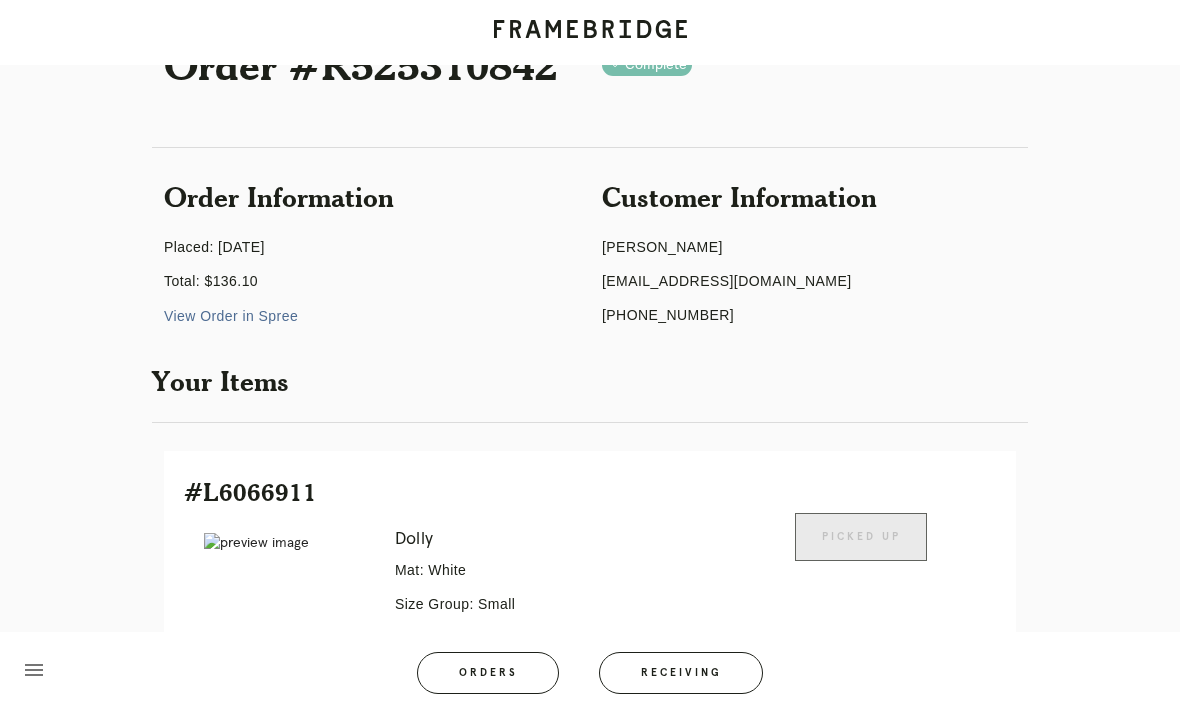 click on "Receiving" at bounding box center [681, 673] 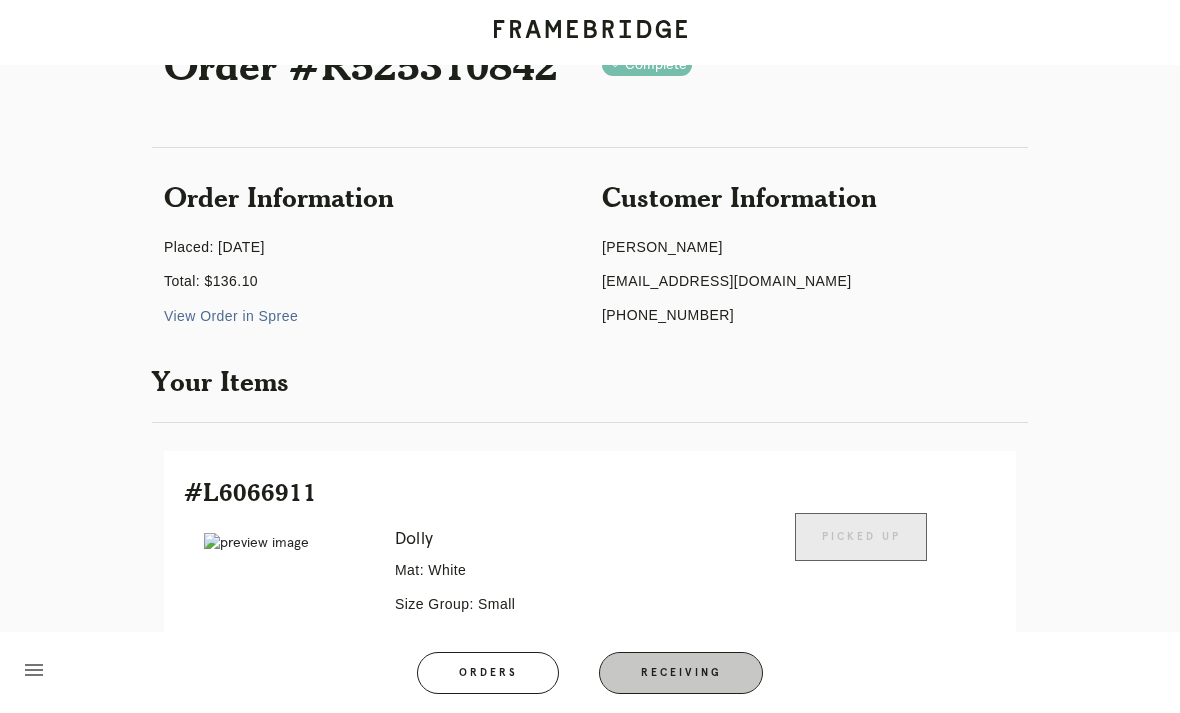 scroll, scrollTop: 64, scrollLeft: 0, axis: vertical 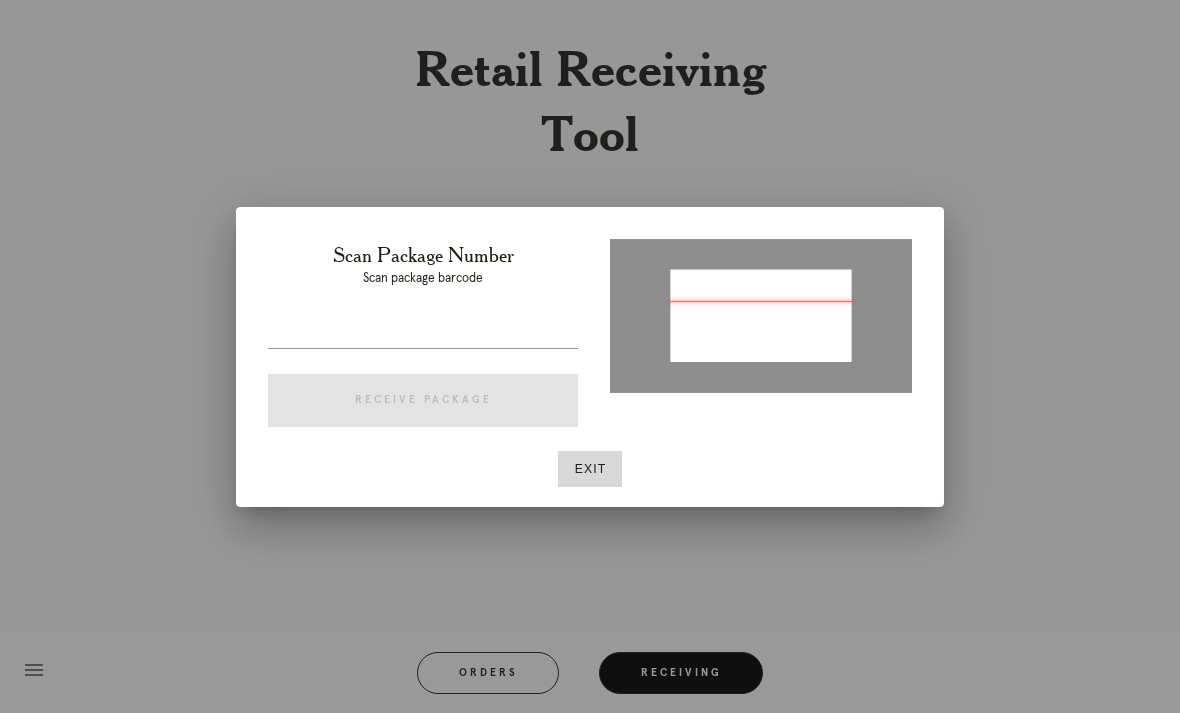 type on "P864244949553810" 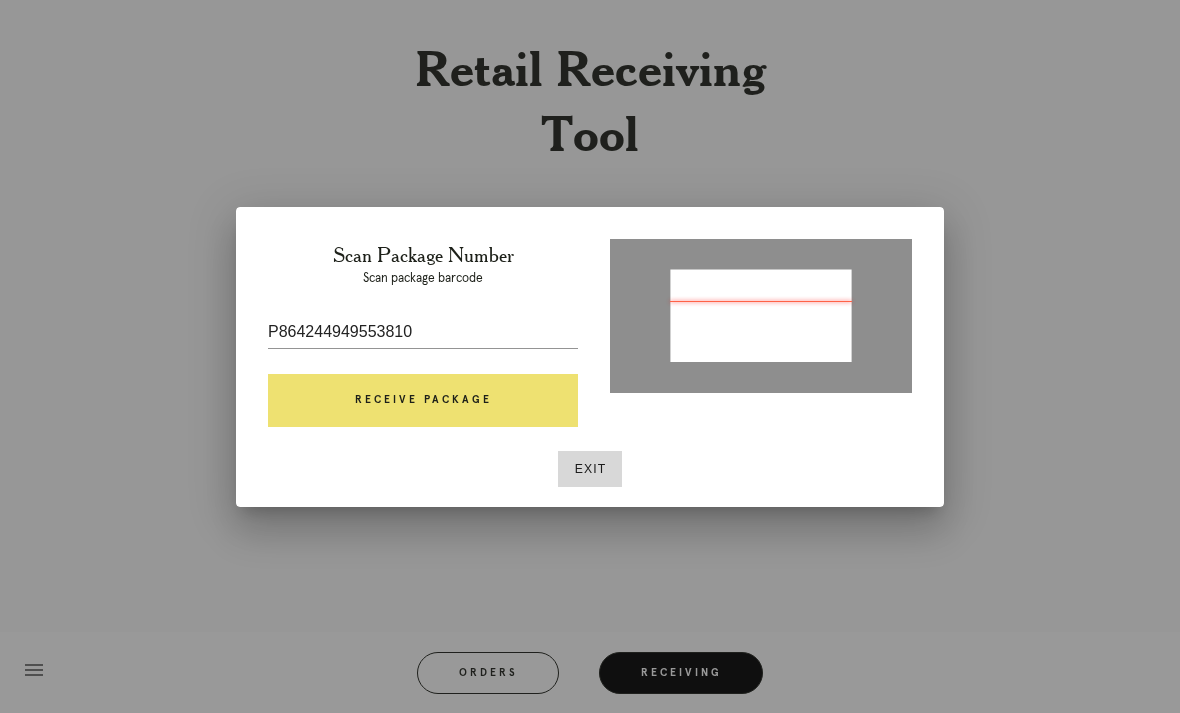 click on "Receive Package" at bounding box center (423, 401) 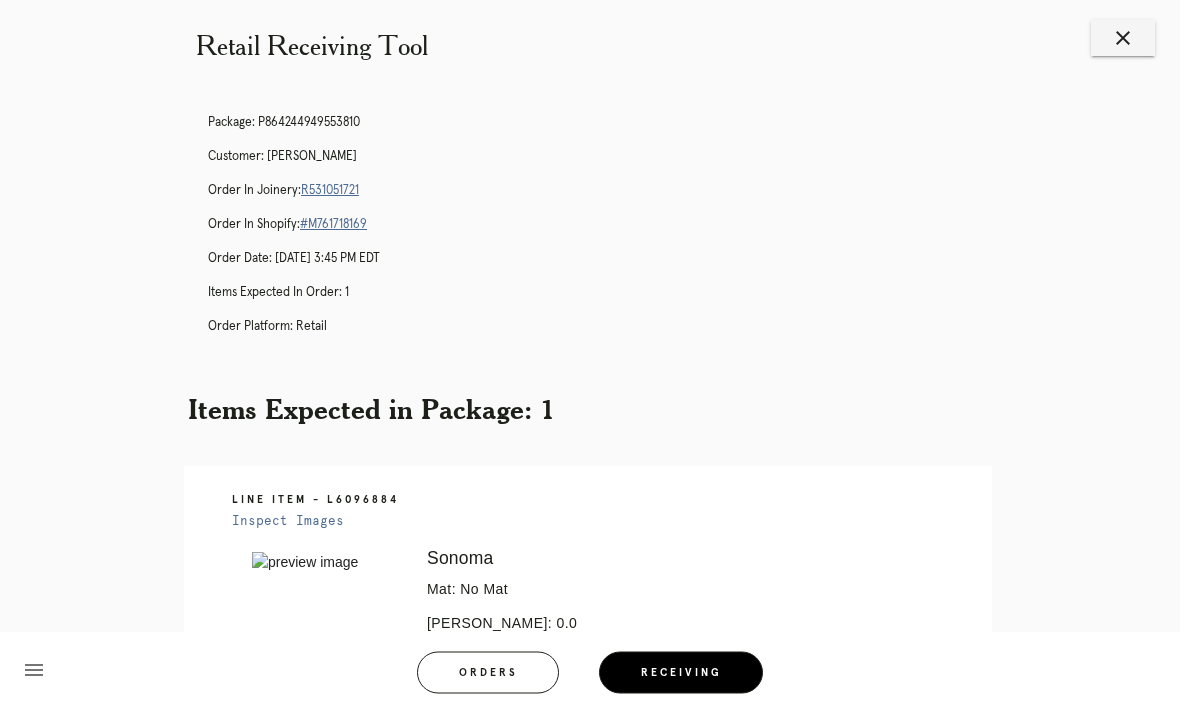 scroll, scrollTop: 0, scrollLeft: 0, axis: both 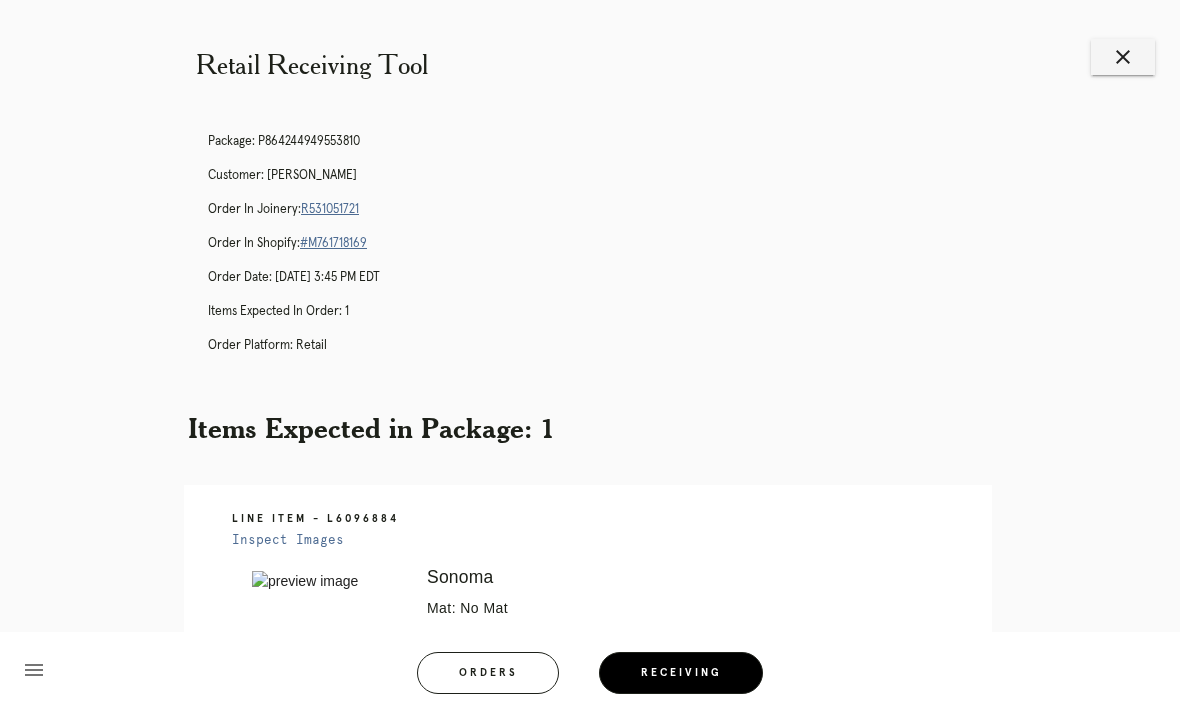 click on "R531051721" at bounding box center [330, 209] 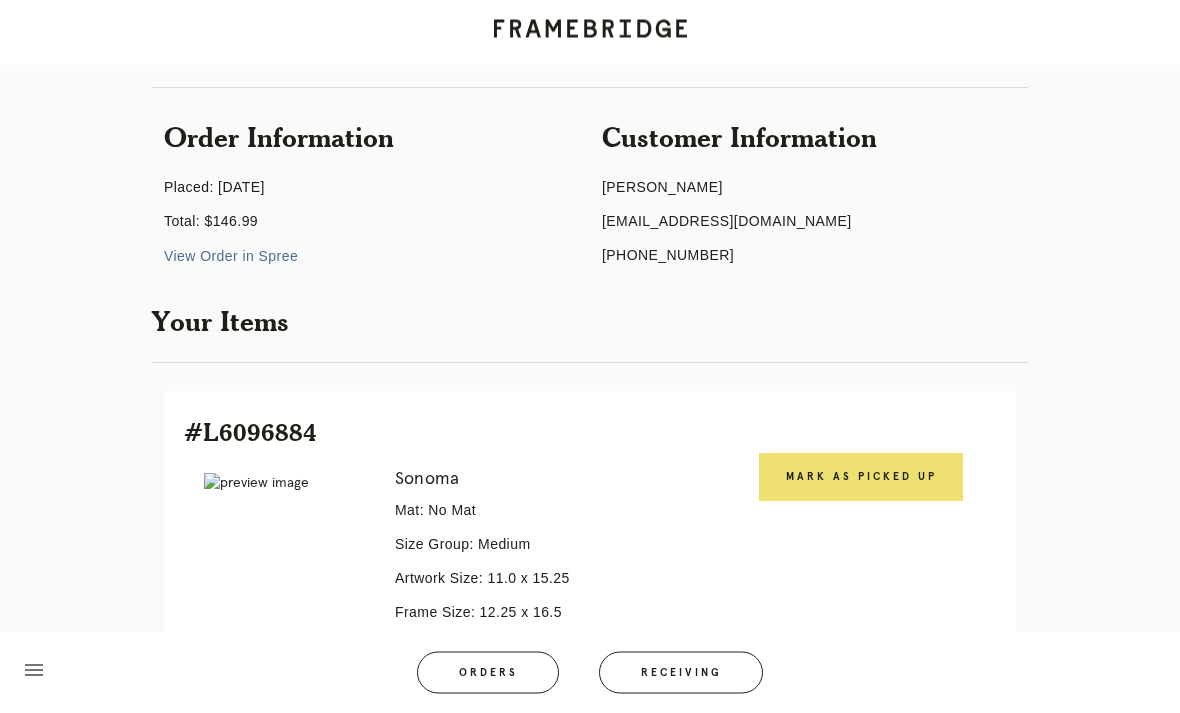 scroll, scrollTop: 150, scrollLeft: 0, axis: vertical 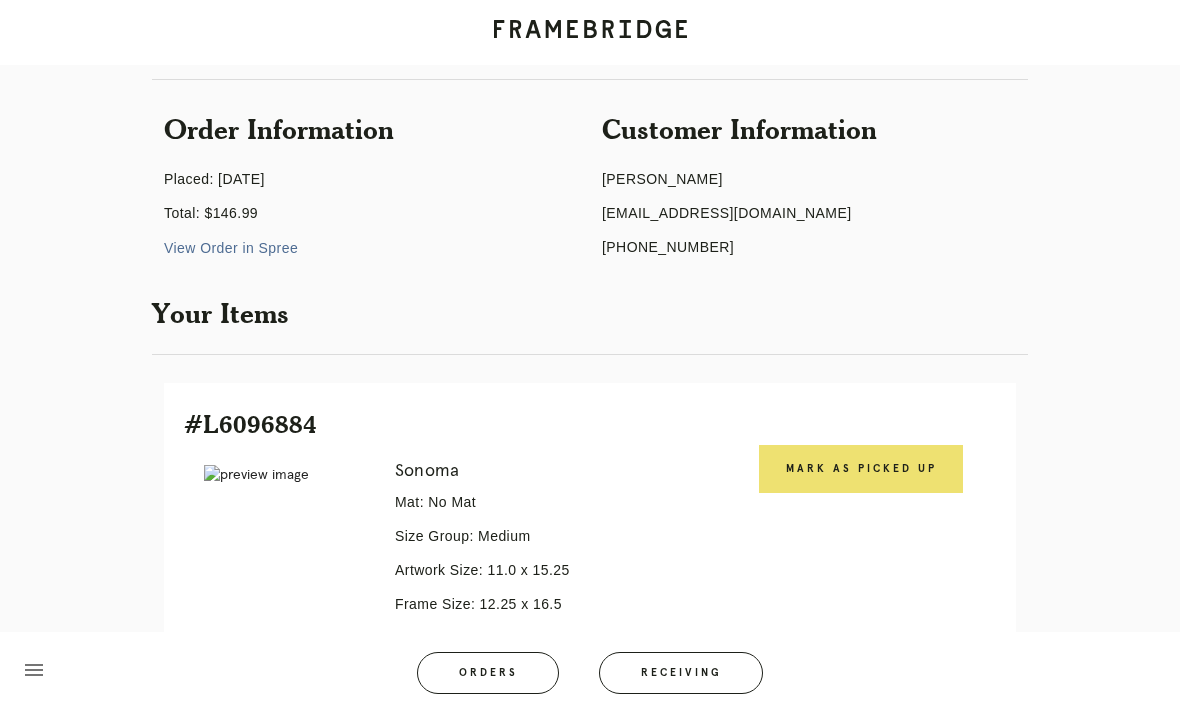 click on "Mark as Picked Up" at bounding box center (861, 469) 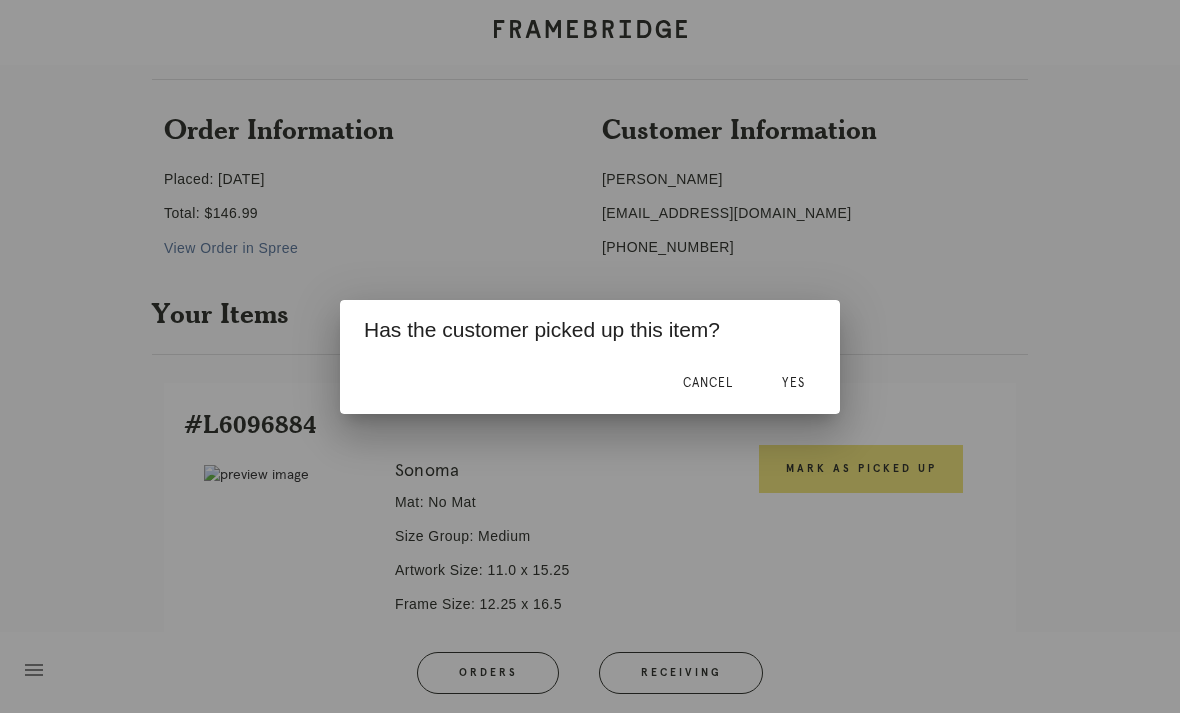 click on "Yes" at bounding box center (793, 384) 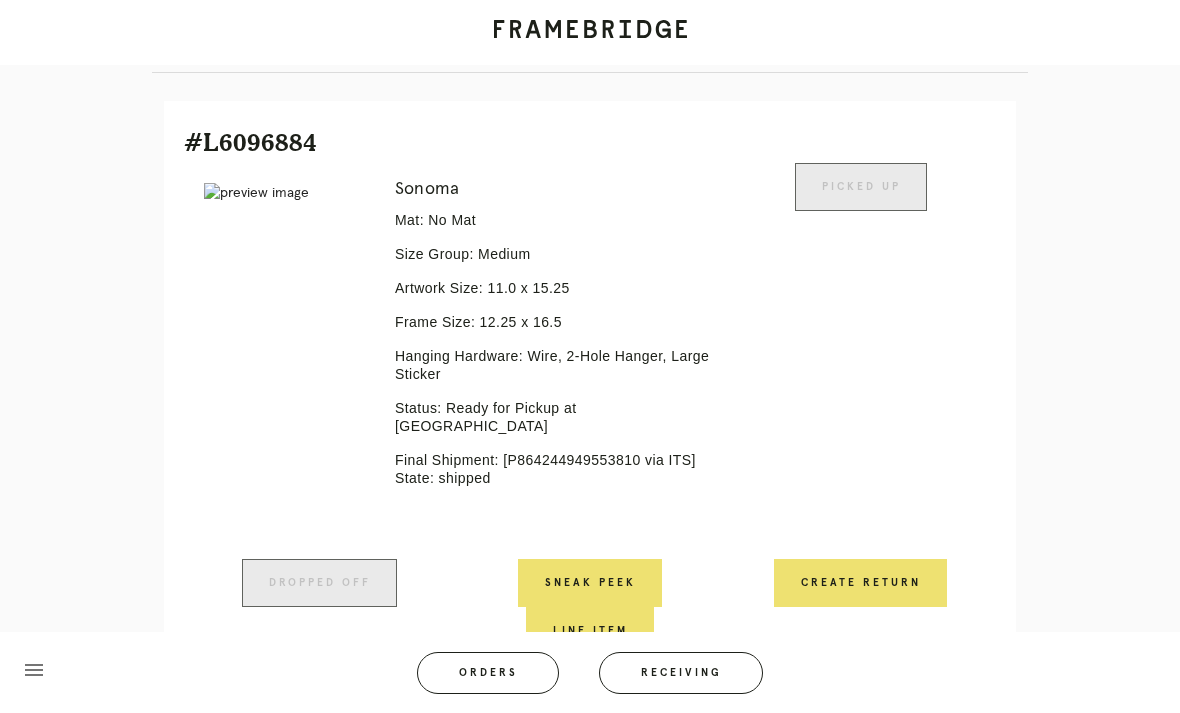 scroll, scrollTop: 440, scrollLeft: 0, axis: vertical 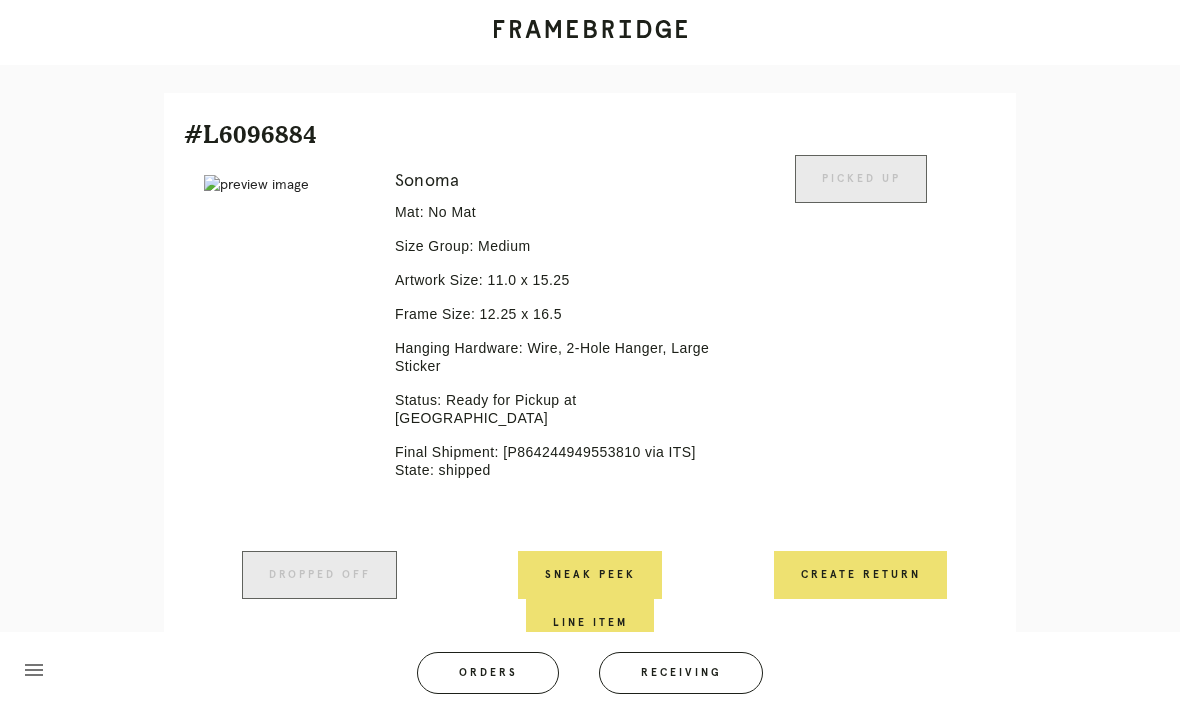 click on "Create Return" at bounding box center [860, 575] 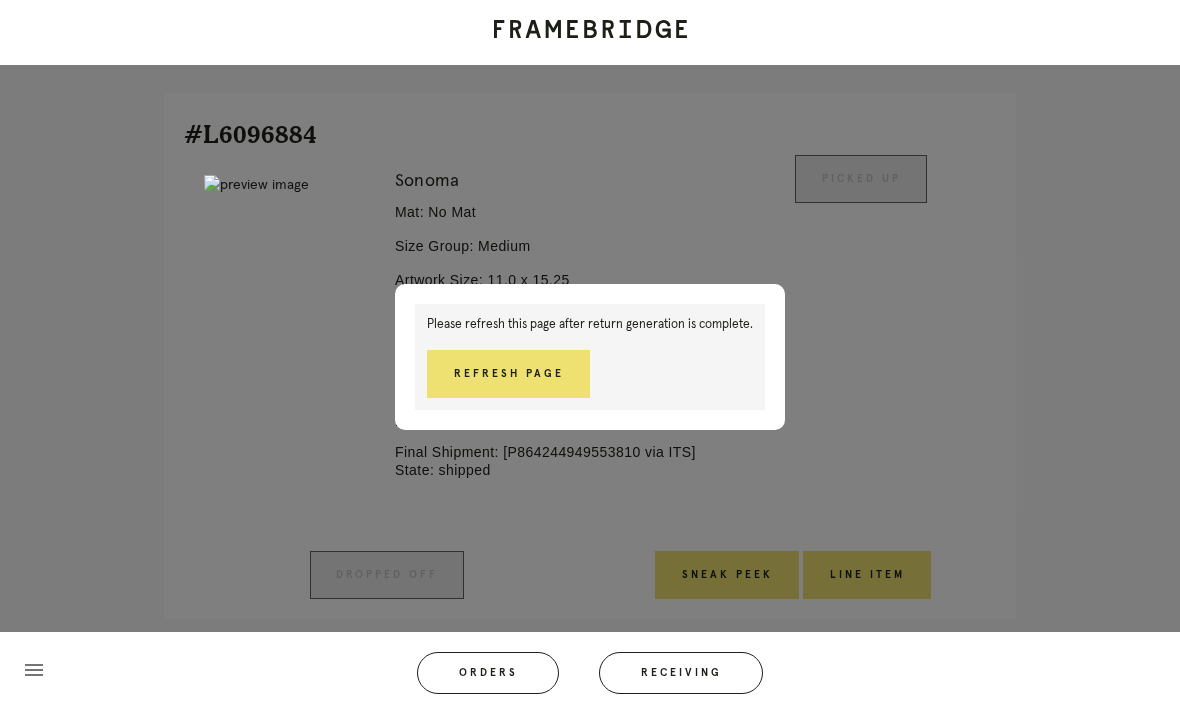 scroll, scrollTop: 454, scrollLeft: 0, axis: vertical 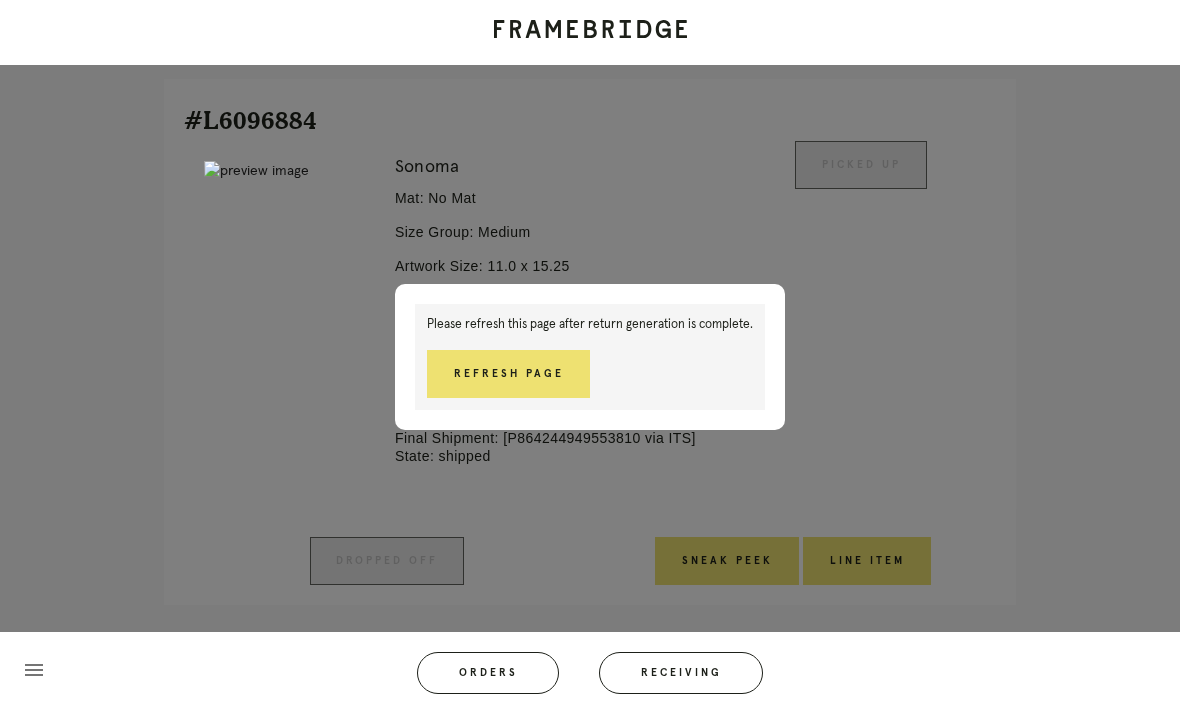 click on "Refresh Page" at bounding box center [508, 374] 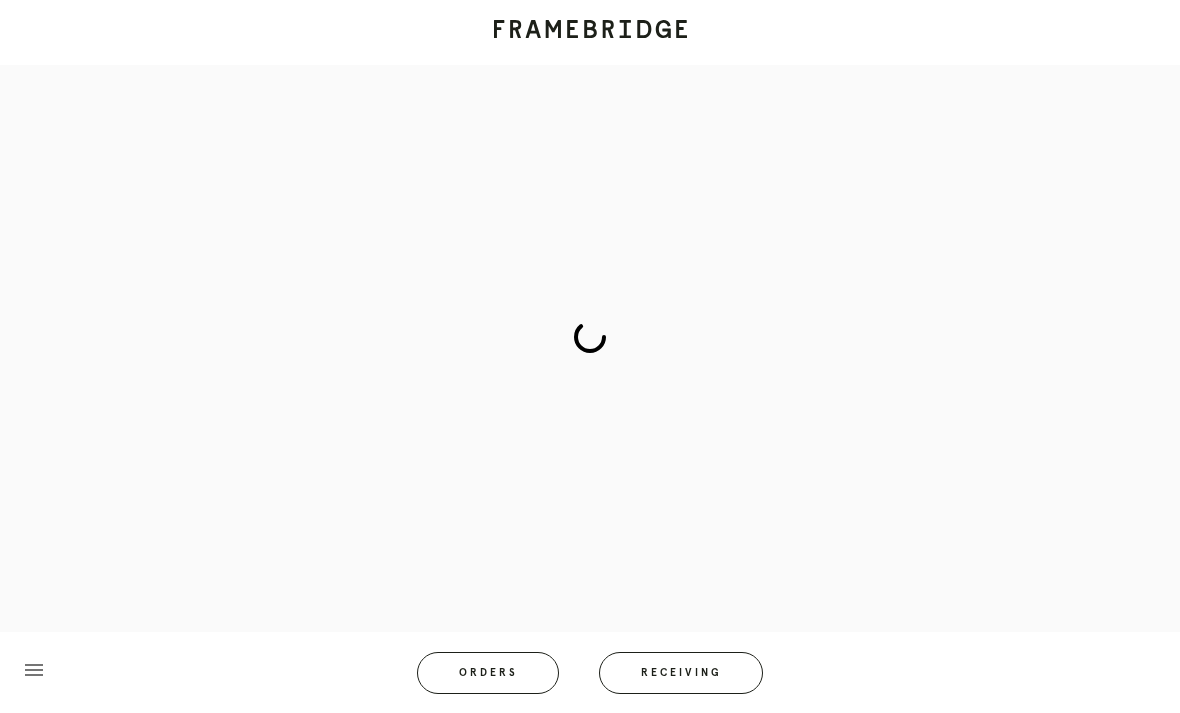 scroll, scrollTop: 82, scrollLeft: 0, axis: vertical 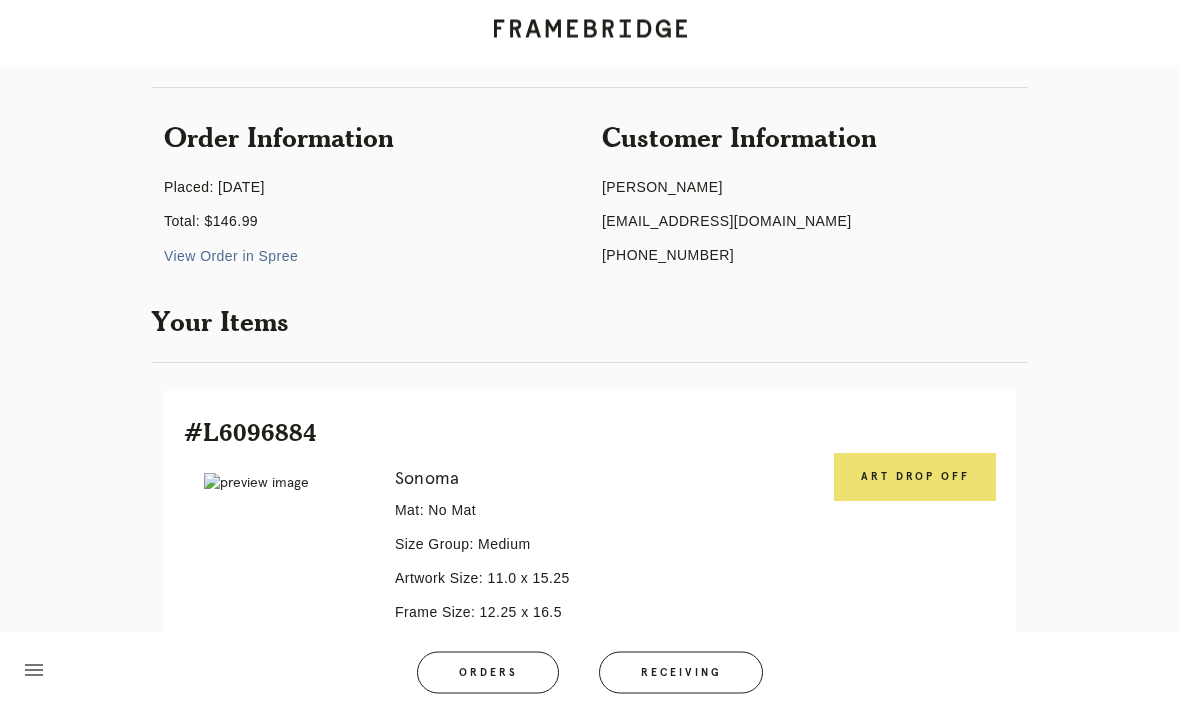 click on "Art drop off" at bounding box center (915, 478) 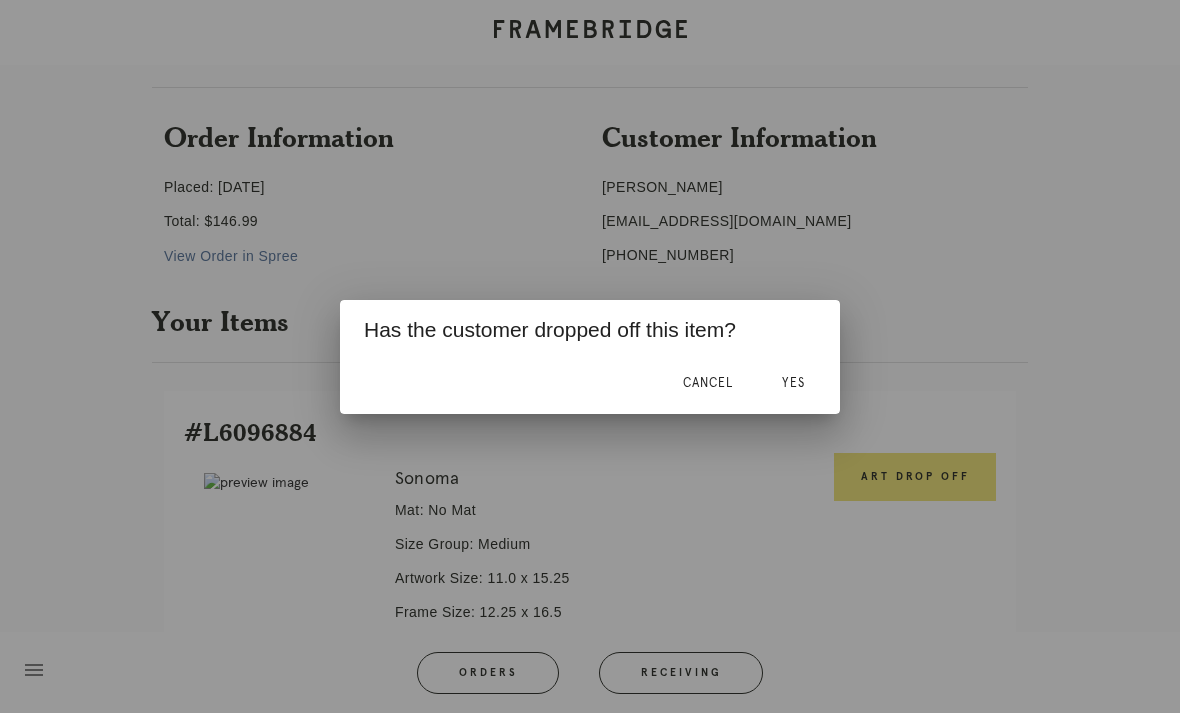 click on "Yes" at bounding box center [793, 383] 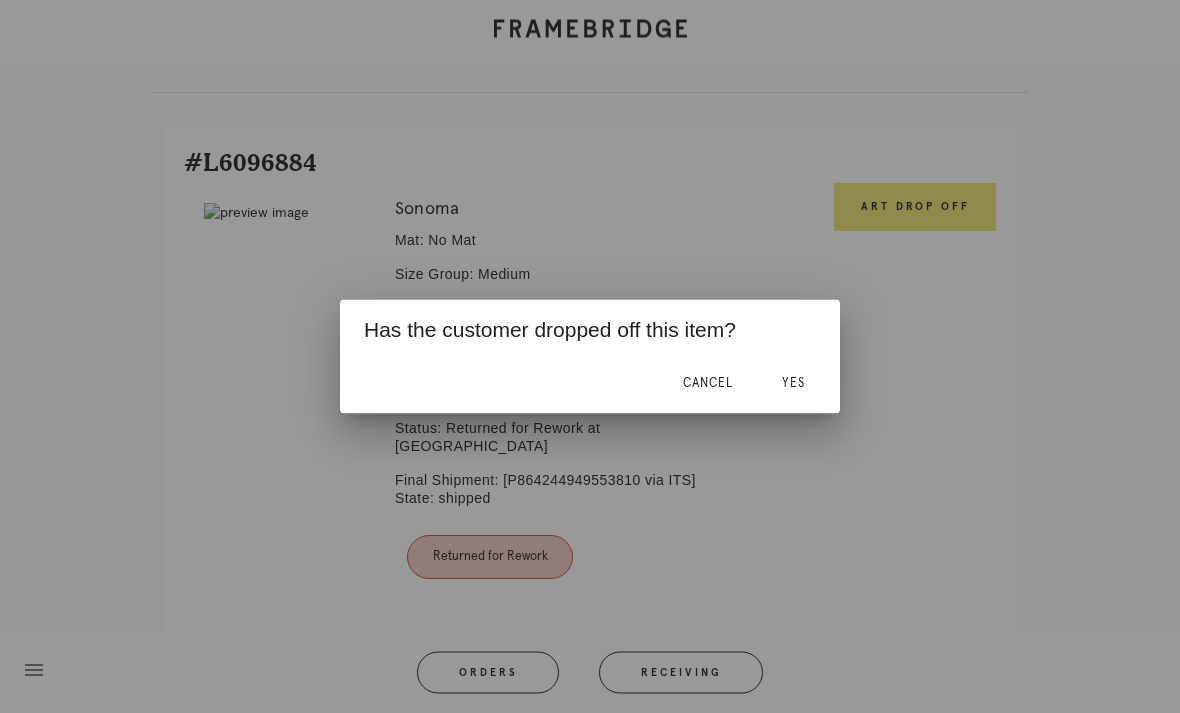 scroll, scrollTop: 458, scrollLeft: 0, axis: vertical 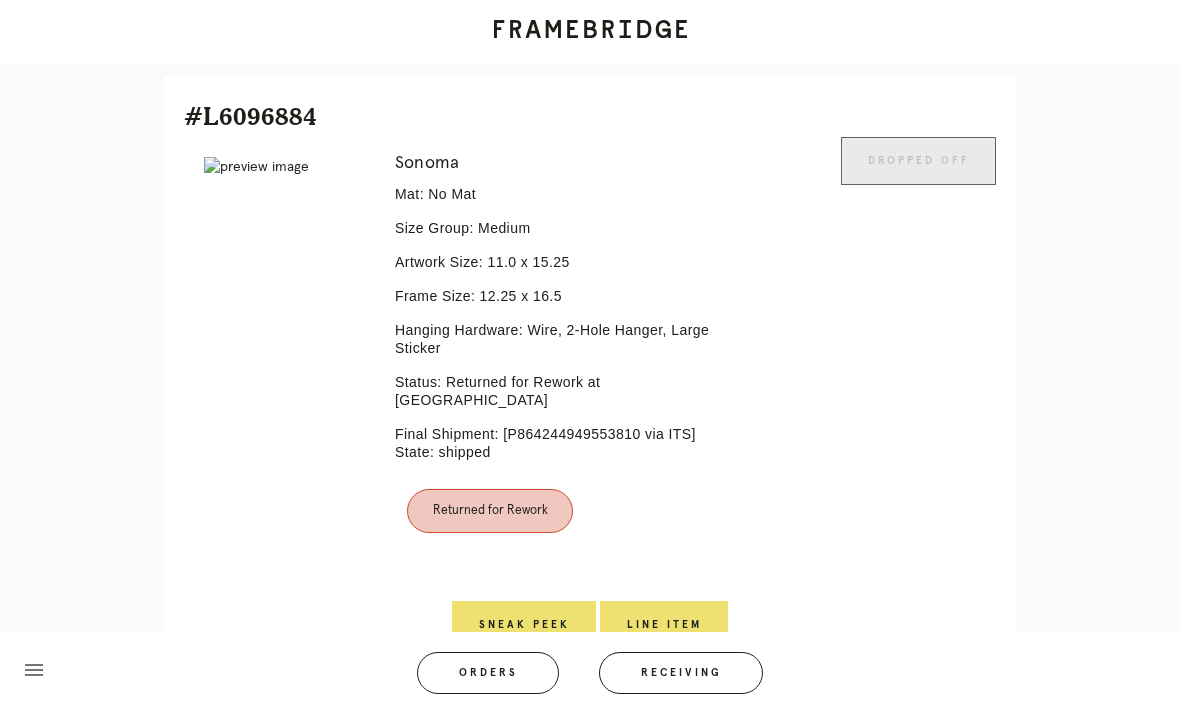click on "Line Item" at bounding box center (664, 625) 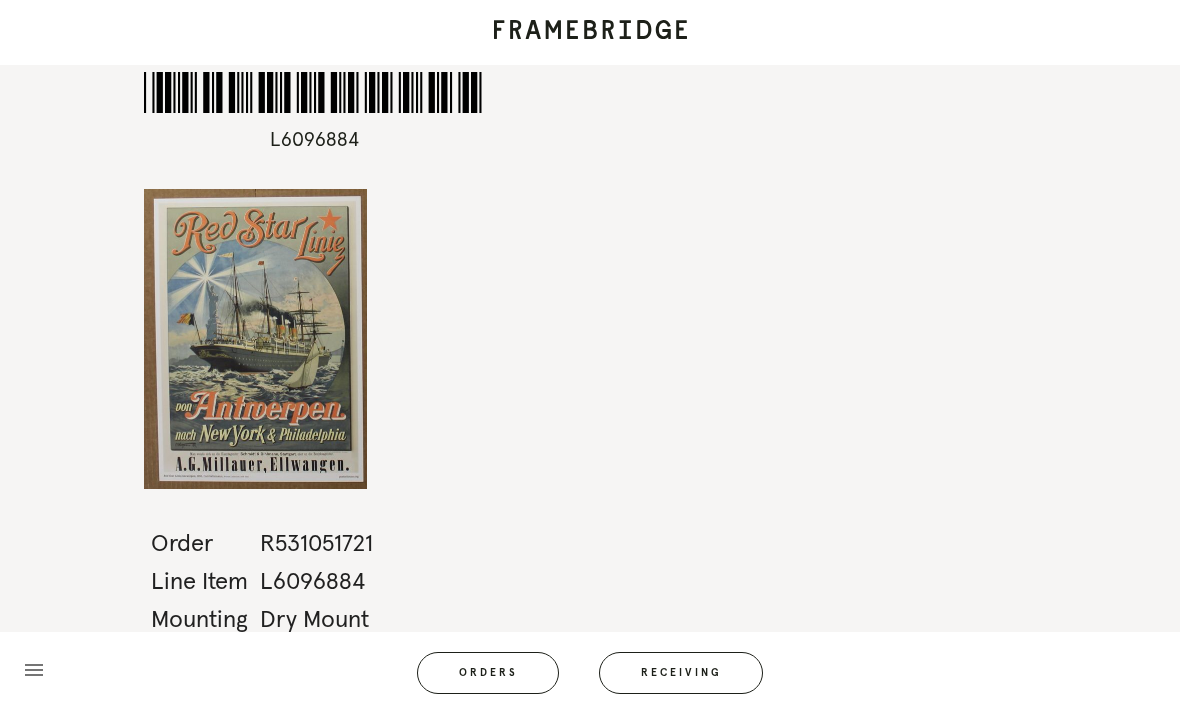 scroll, scrollTop: 64, scrollLeft: 0, axis: vertical 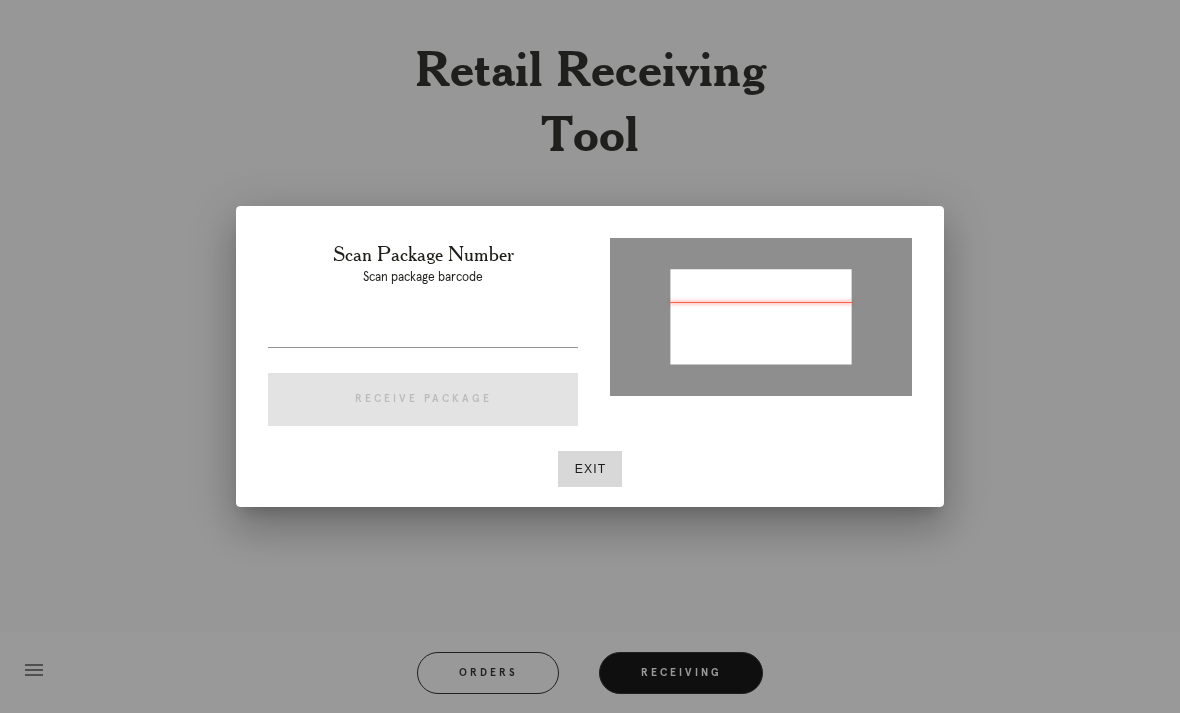 click at bounding box center [590, 356] 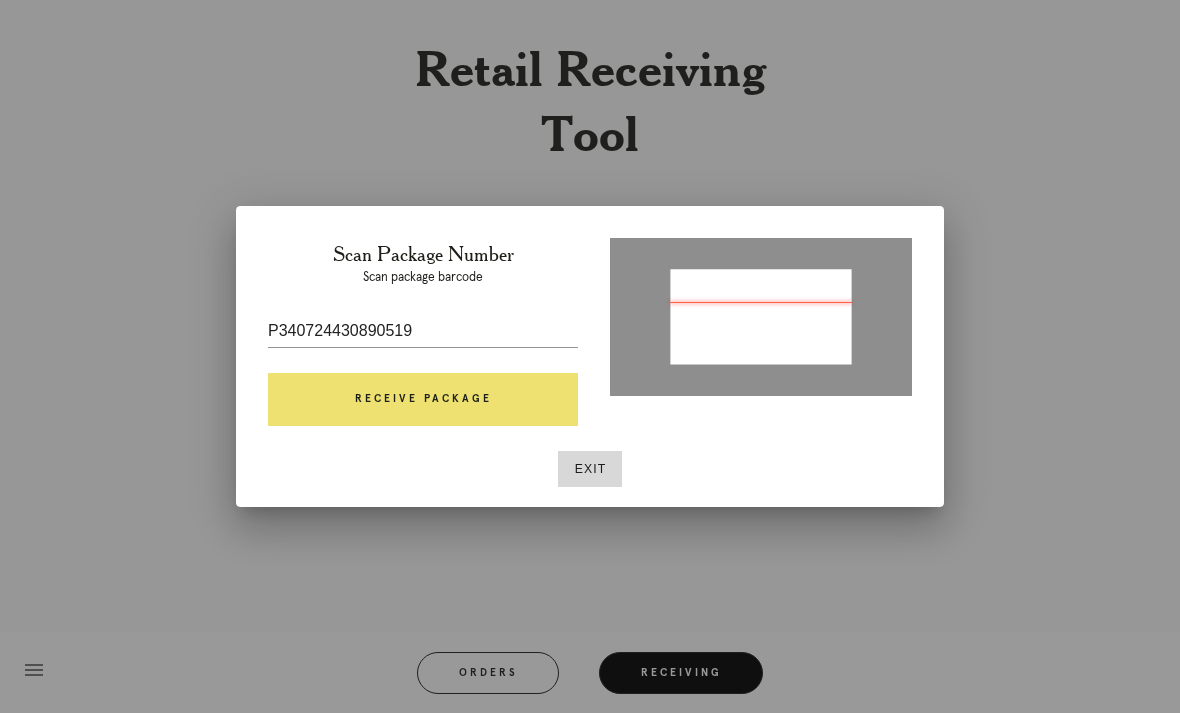 click on "Receive Package" at bounding box center (423, 400) 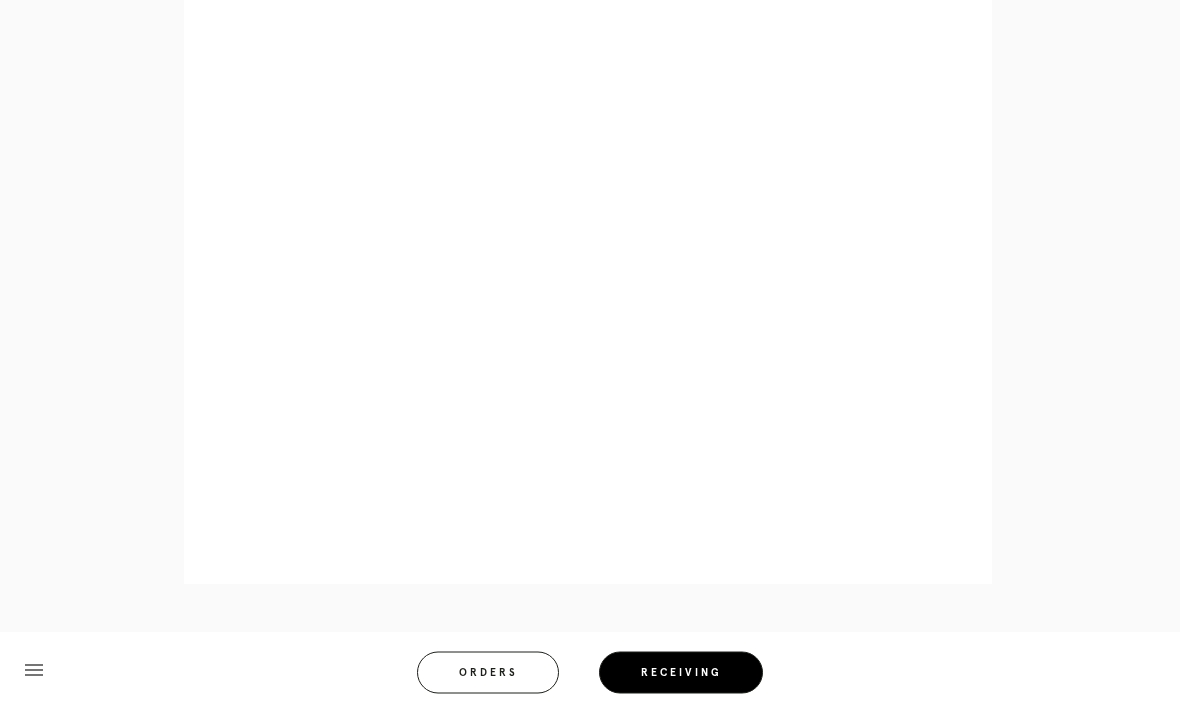 scroll, scrollTop: 866, scrollLeft: 0, axis: vertical 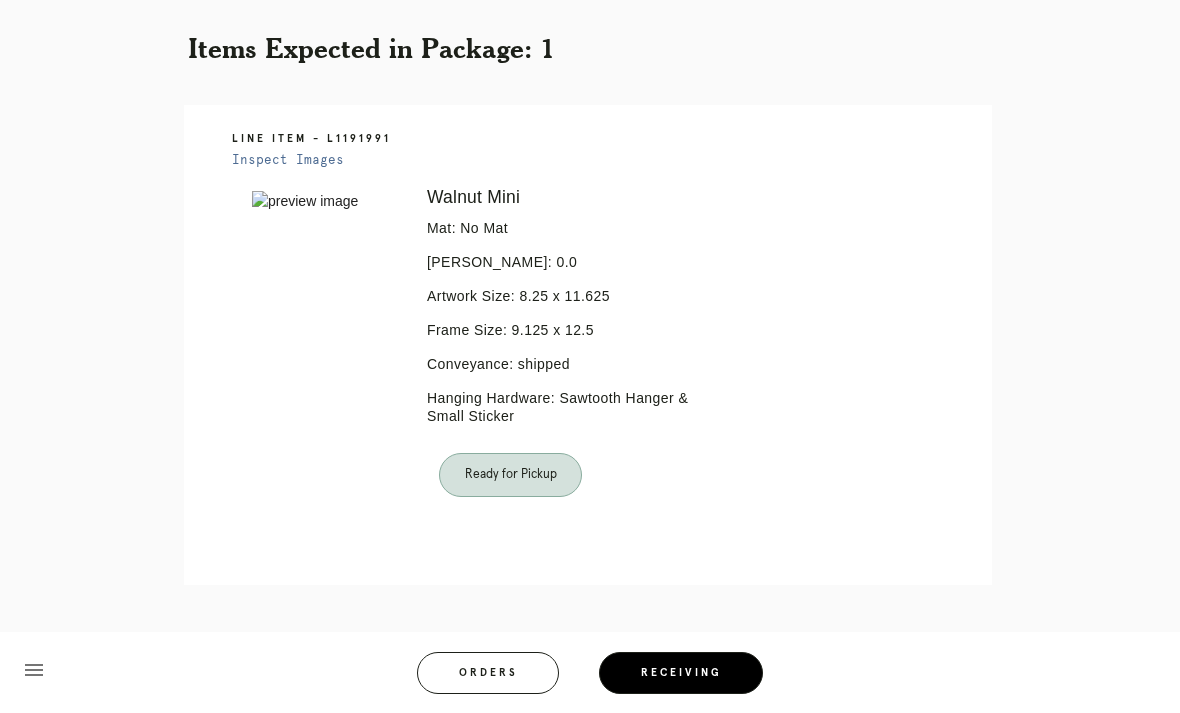 click on "Receiving" at bounding box center [681, 673] 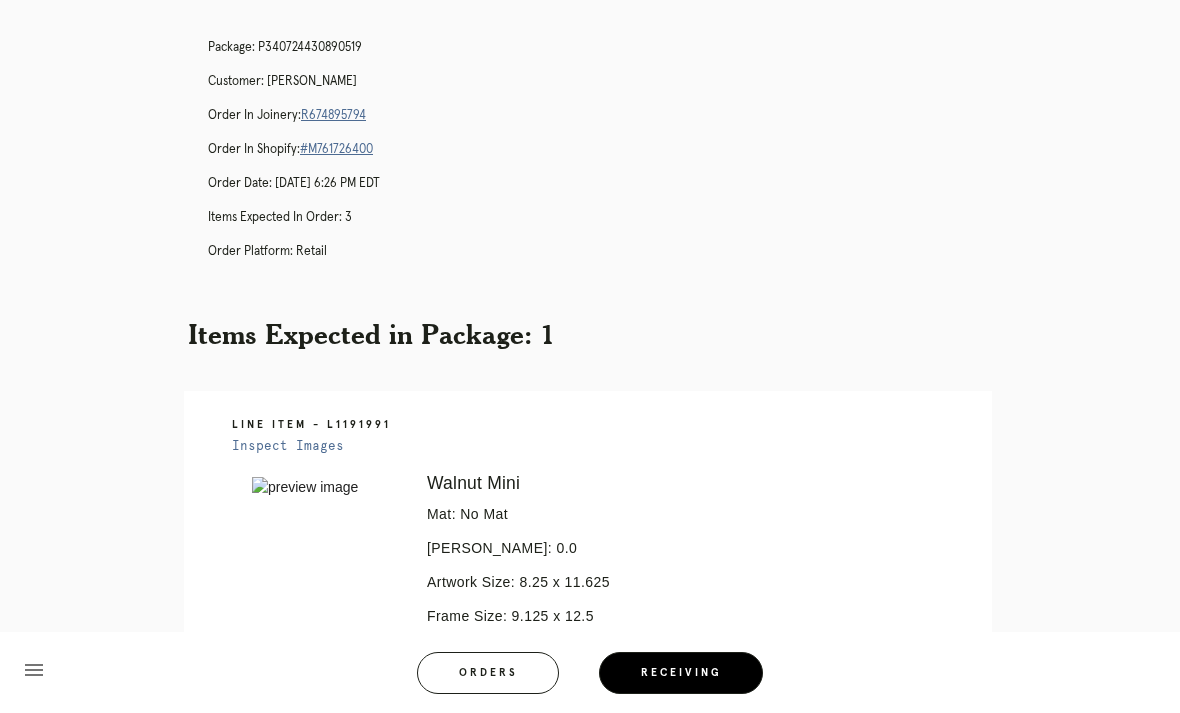 scroll, scrollTop: 0, scrollLeft: 0, axis: both 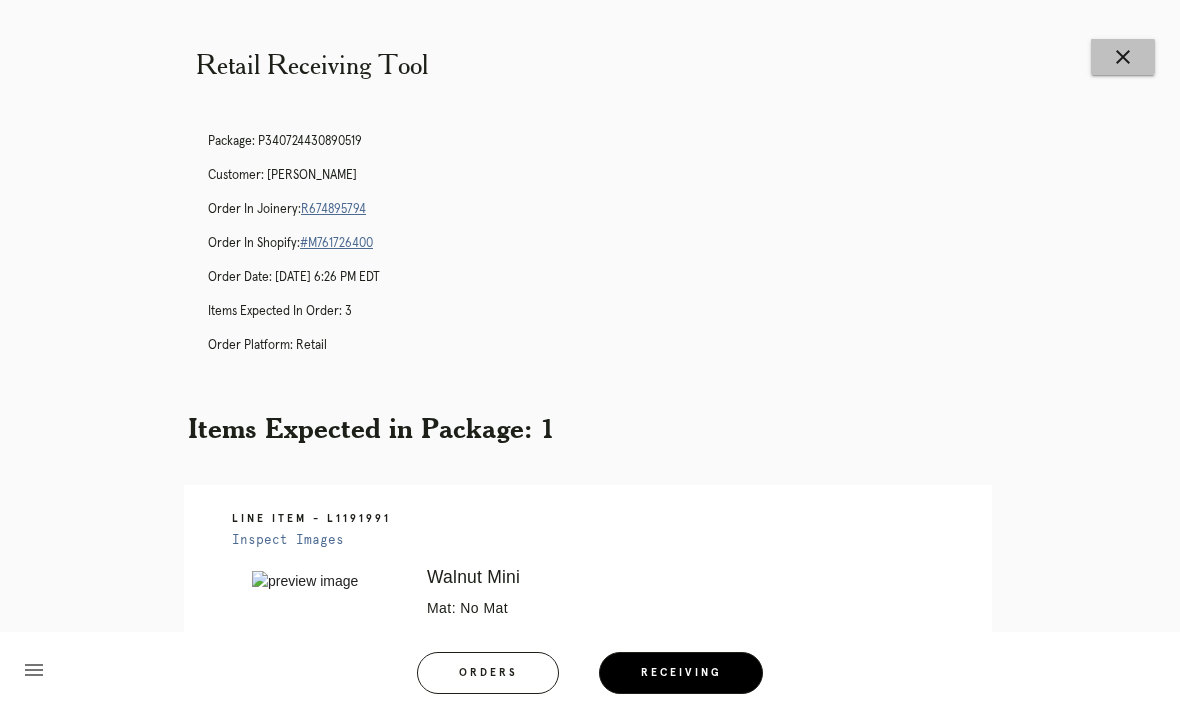 click on "close" at bounding box center (1123, 57) 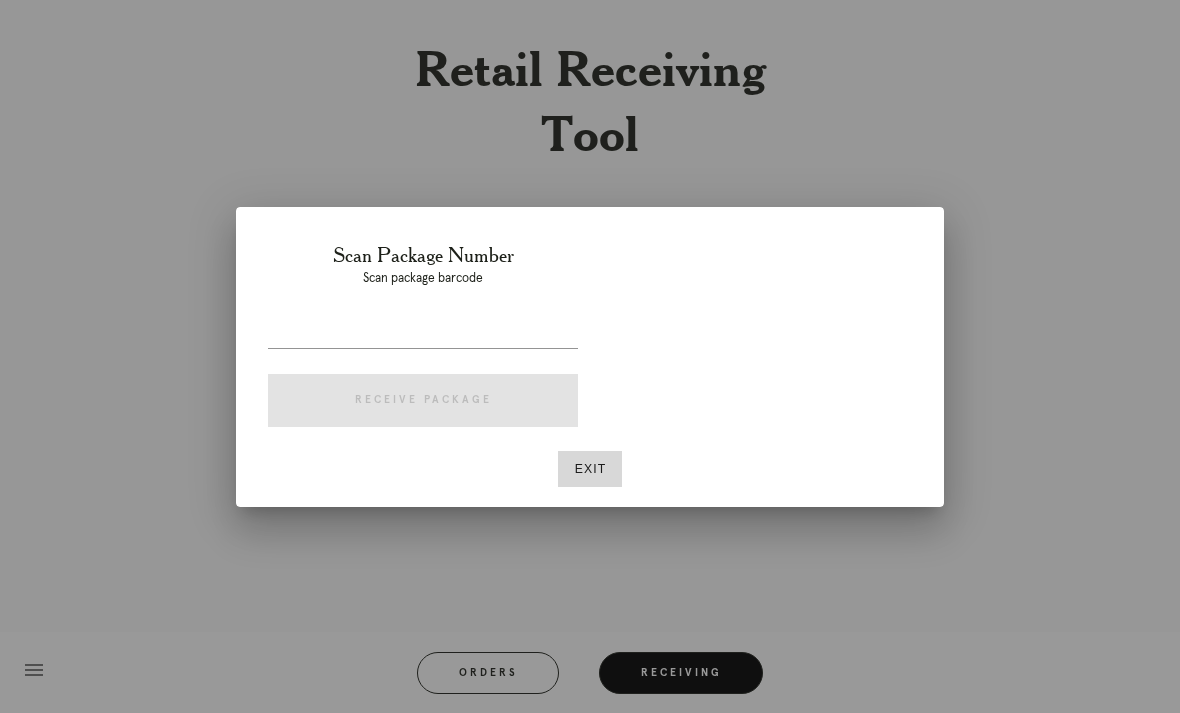 scroll, scrollTop: 0, scrollLeft: 0, axis: both 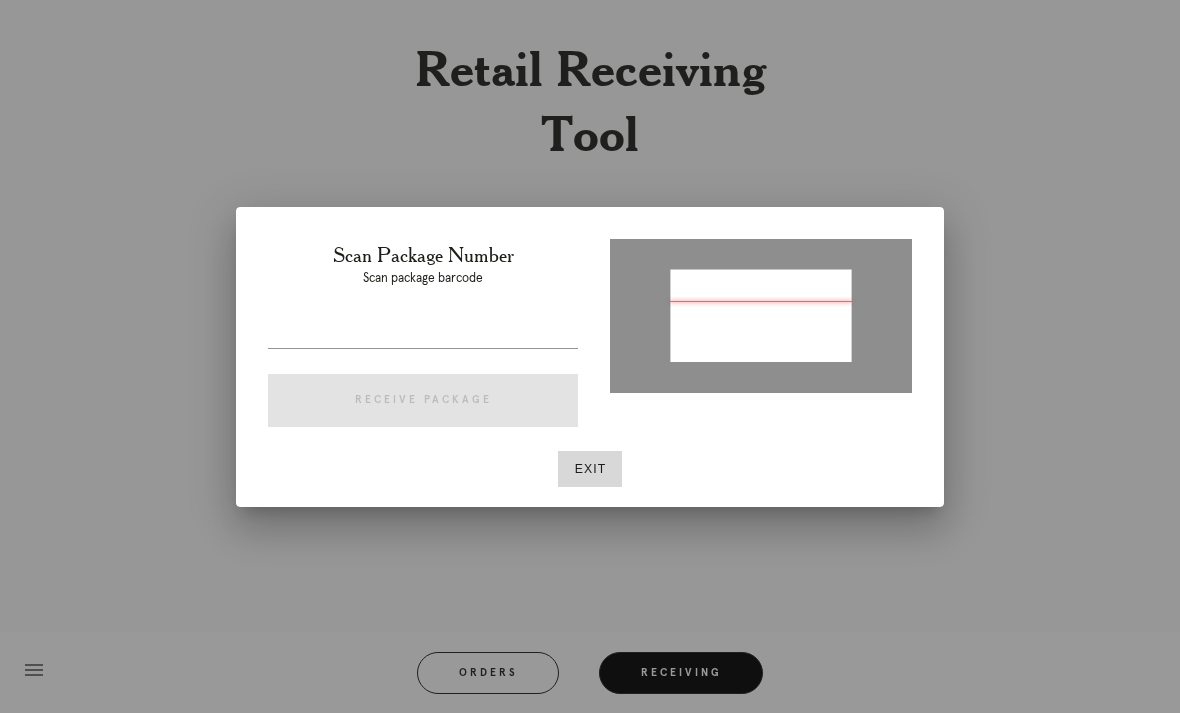 type on "P129107801522257" 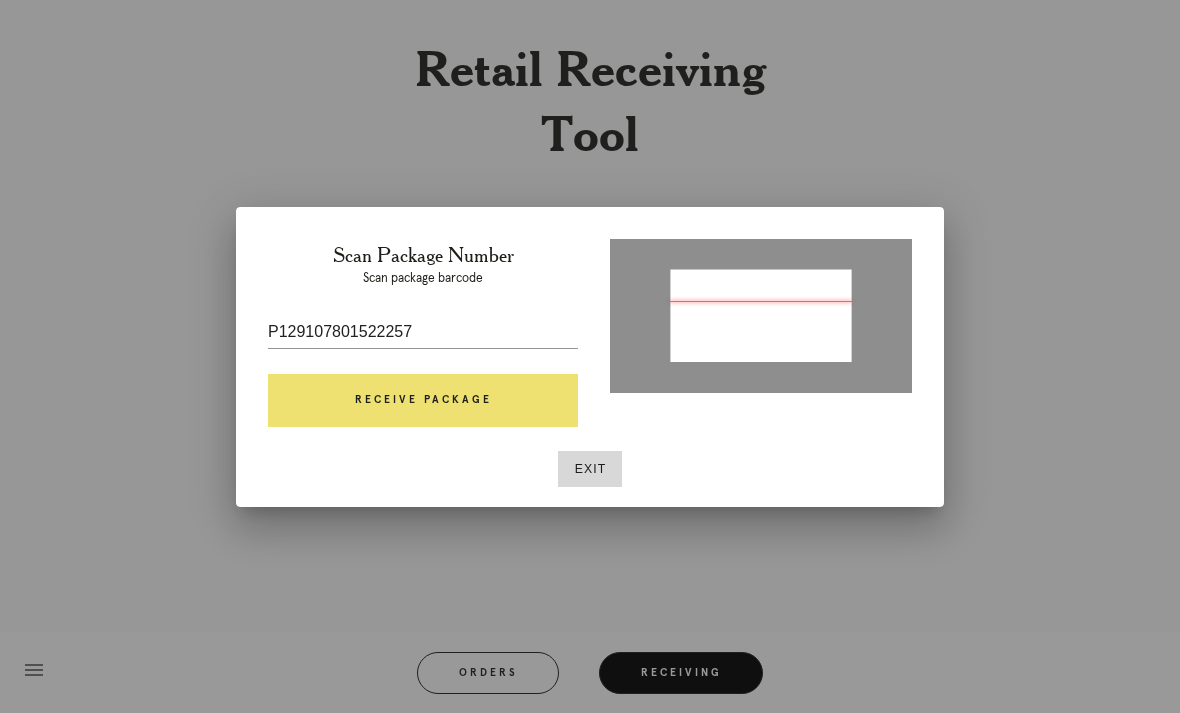 click on "Receive Package" at bounding box center [423, 401] 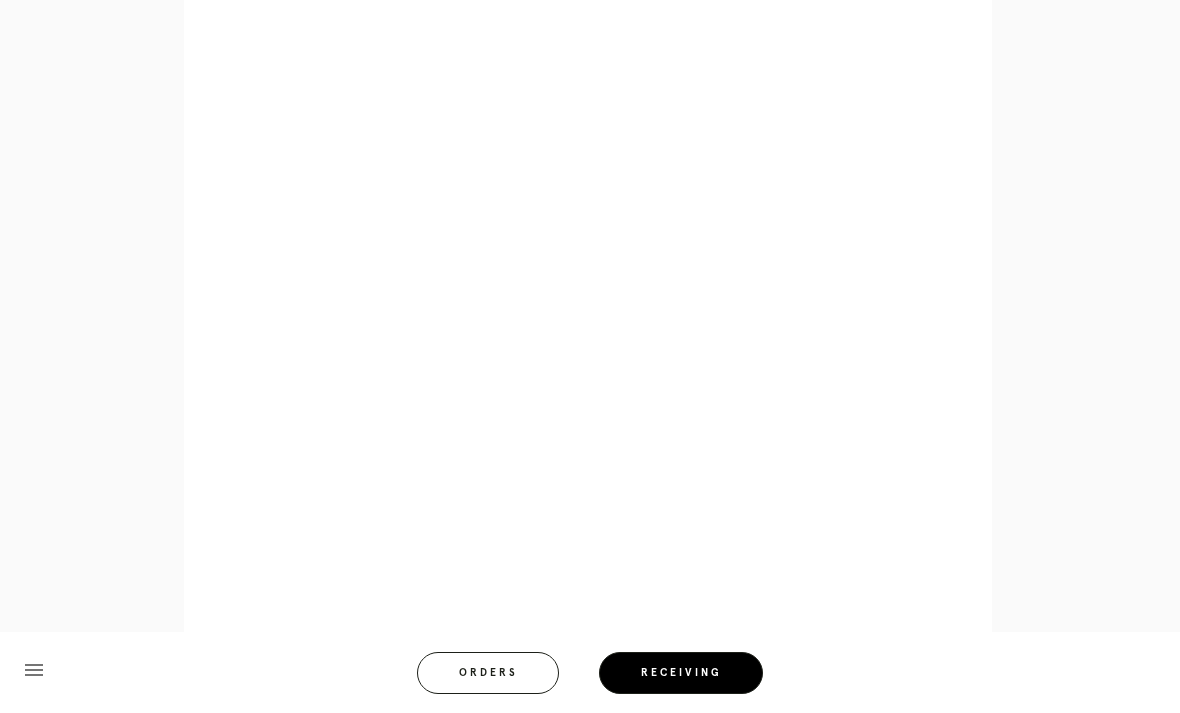 scroll, scrollTop: 922, scrollLeft: 0, axis: vertical 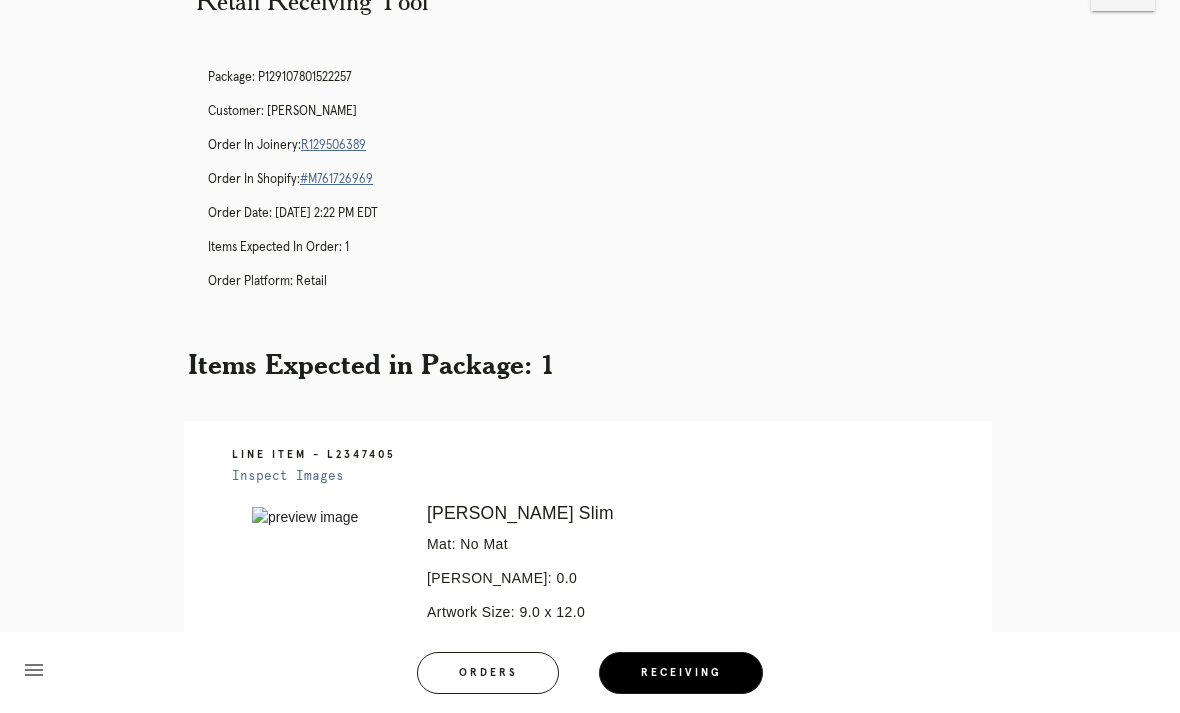 click on "menu
Orders
Receiving" at bounding box center (590, 672) 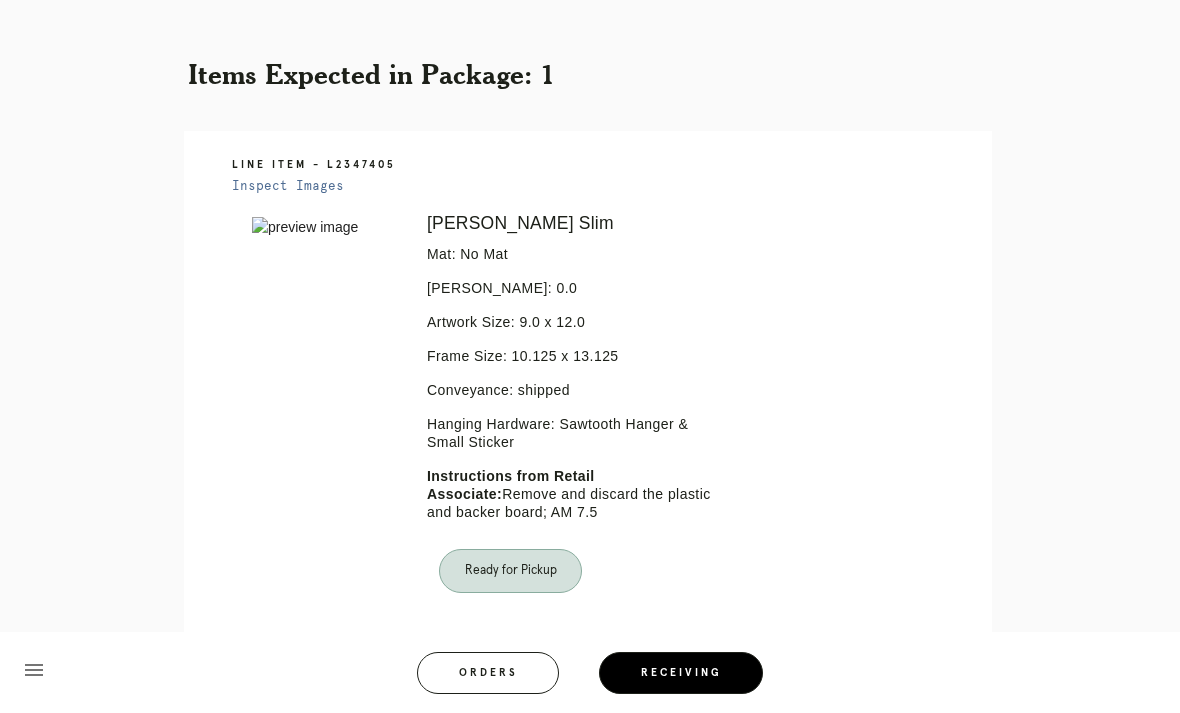 scroll, scrollTop: 386, scrollLeft: 0, axis: vertical 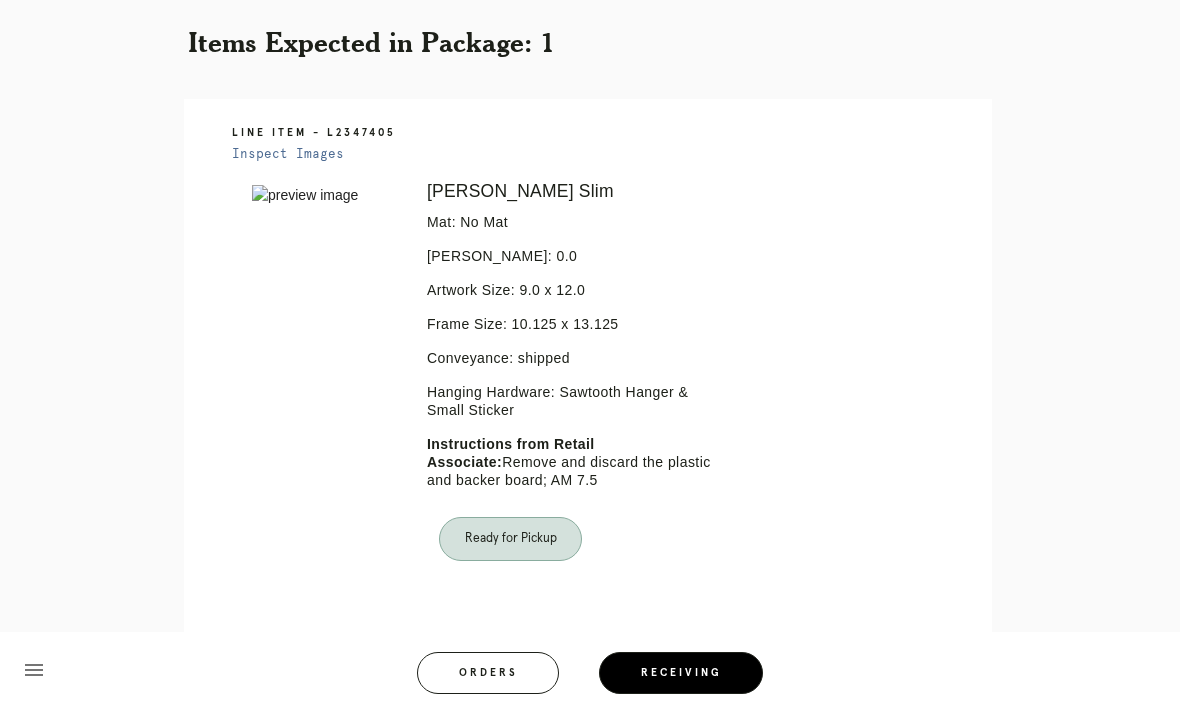 click on "Receiving" at bounding box center (681, 673) 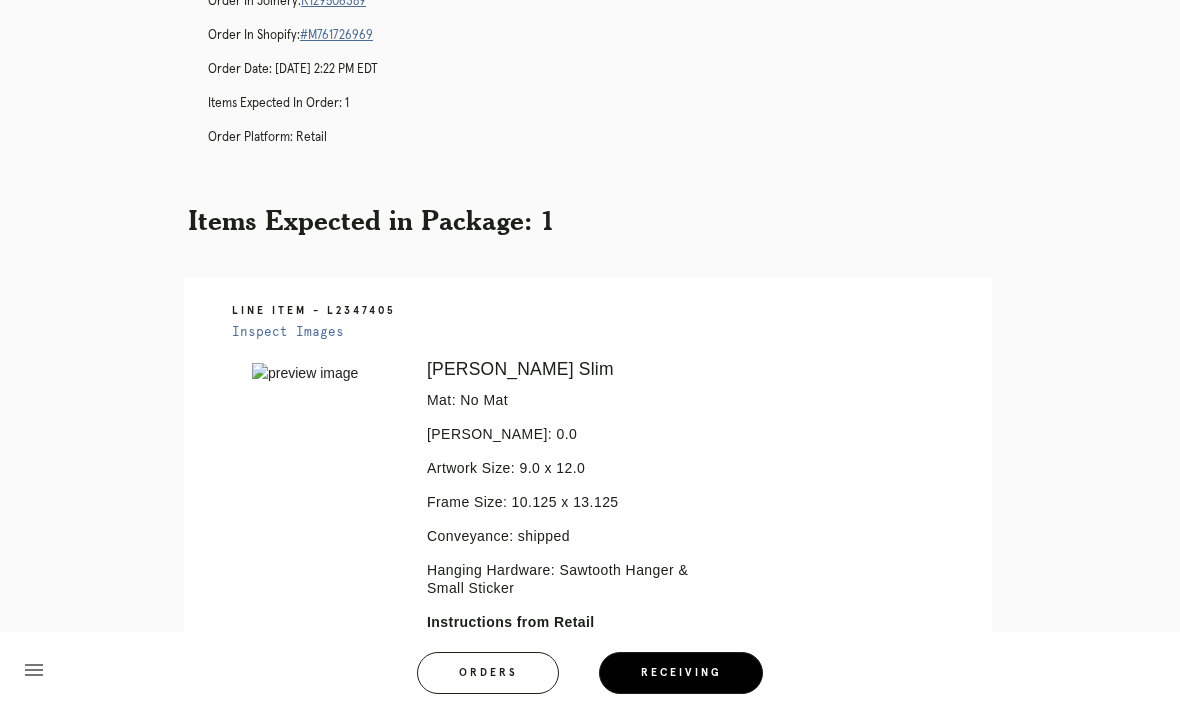 scroll, scrollTop: 0, scrollLeft: 0, axis: both 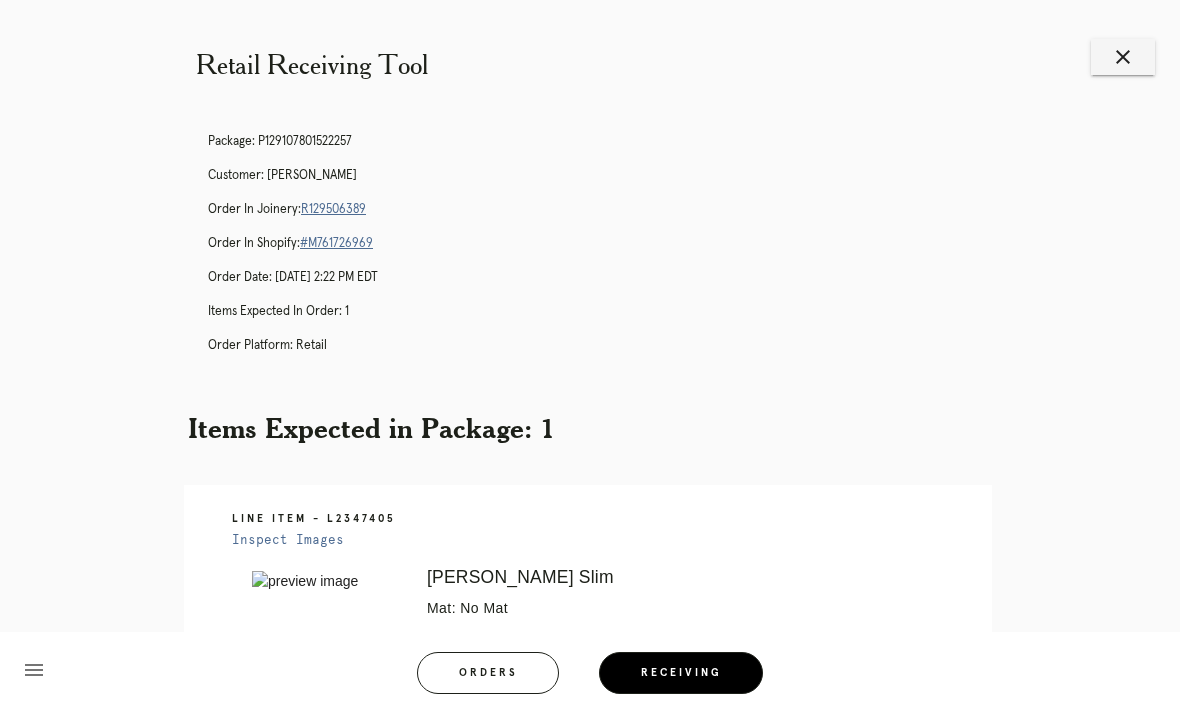 click on "close" at bounding box center (1123, 57) 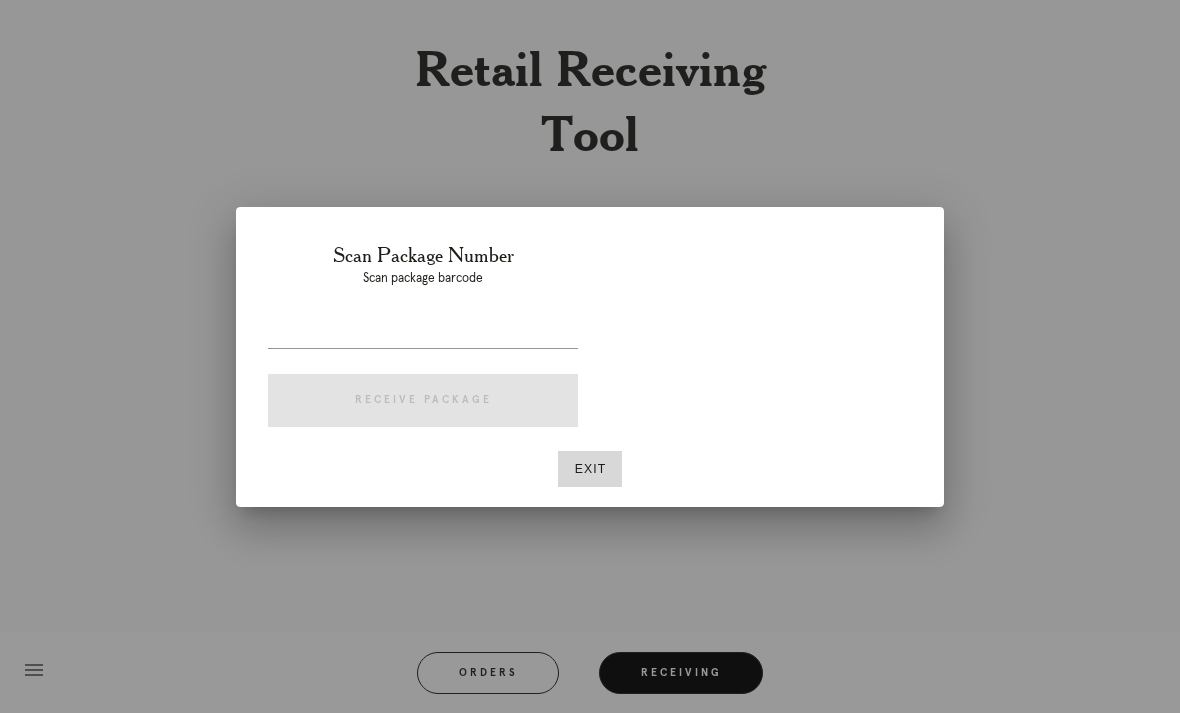 scroll, scrollTop: 0, scrollLeft: 0, axis: both 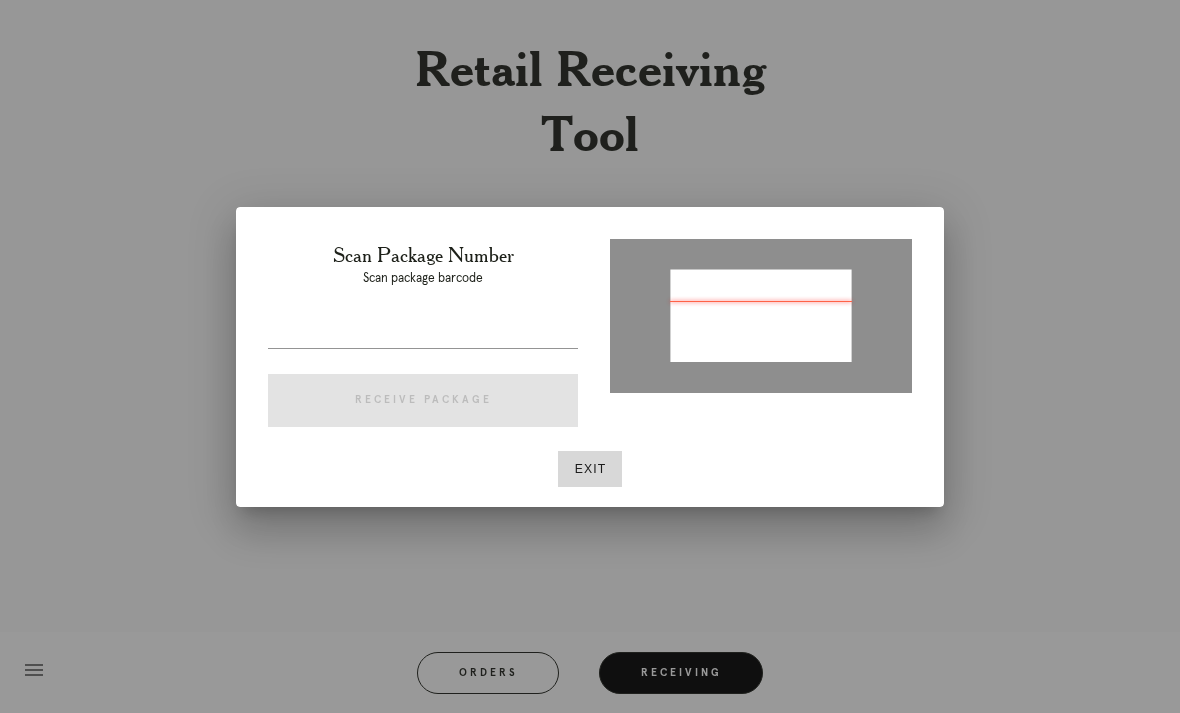 type on "P662212134006852" 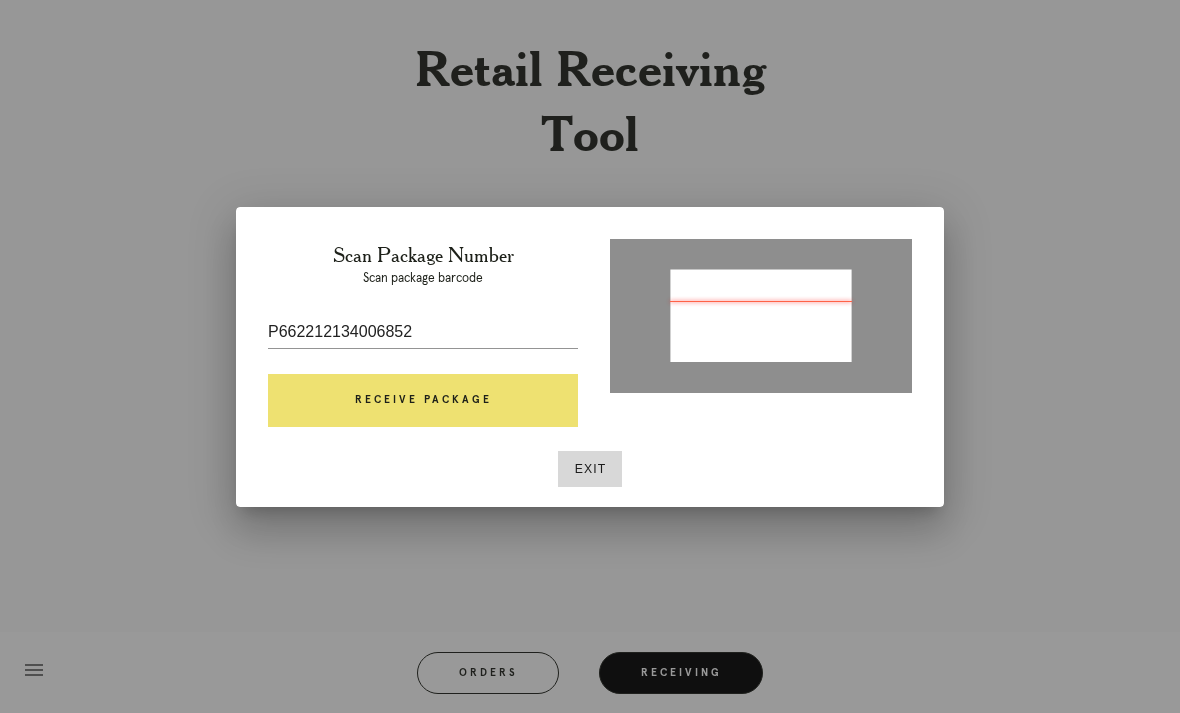click on "Receive Package" at bounding box center (423, 401) 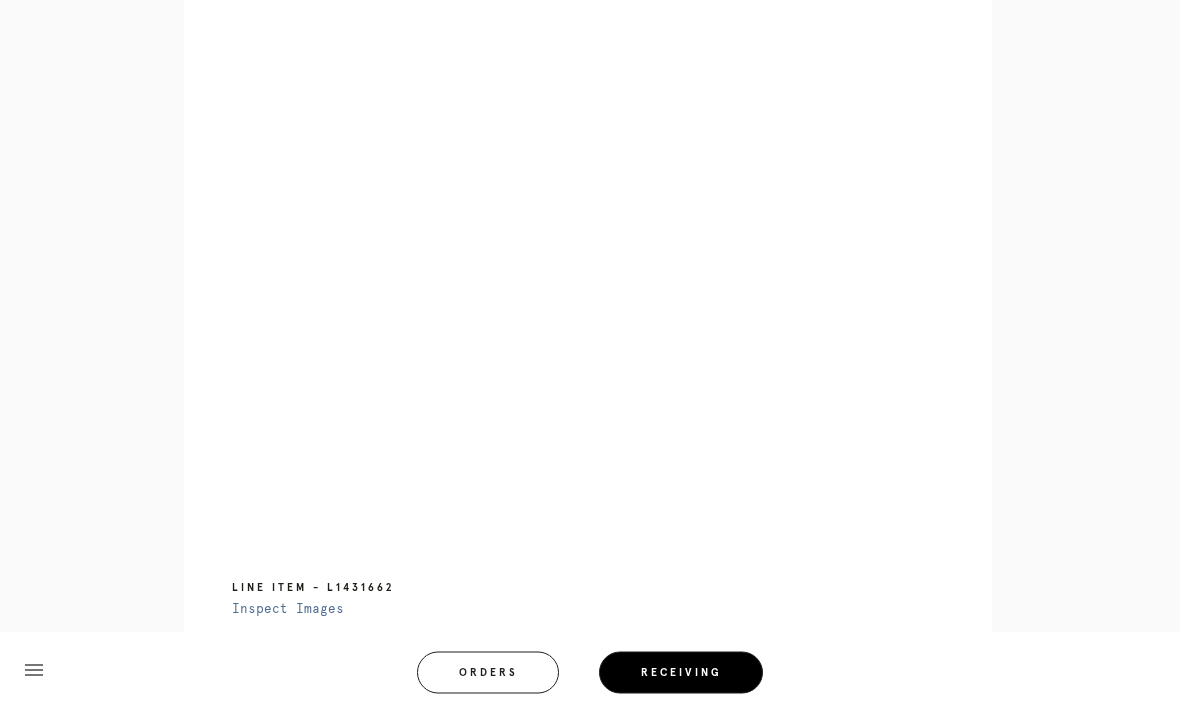 scroll, scrollTop: 931, scrollLeft: 0, axis: vertical 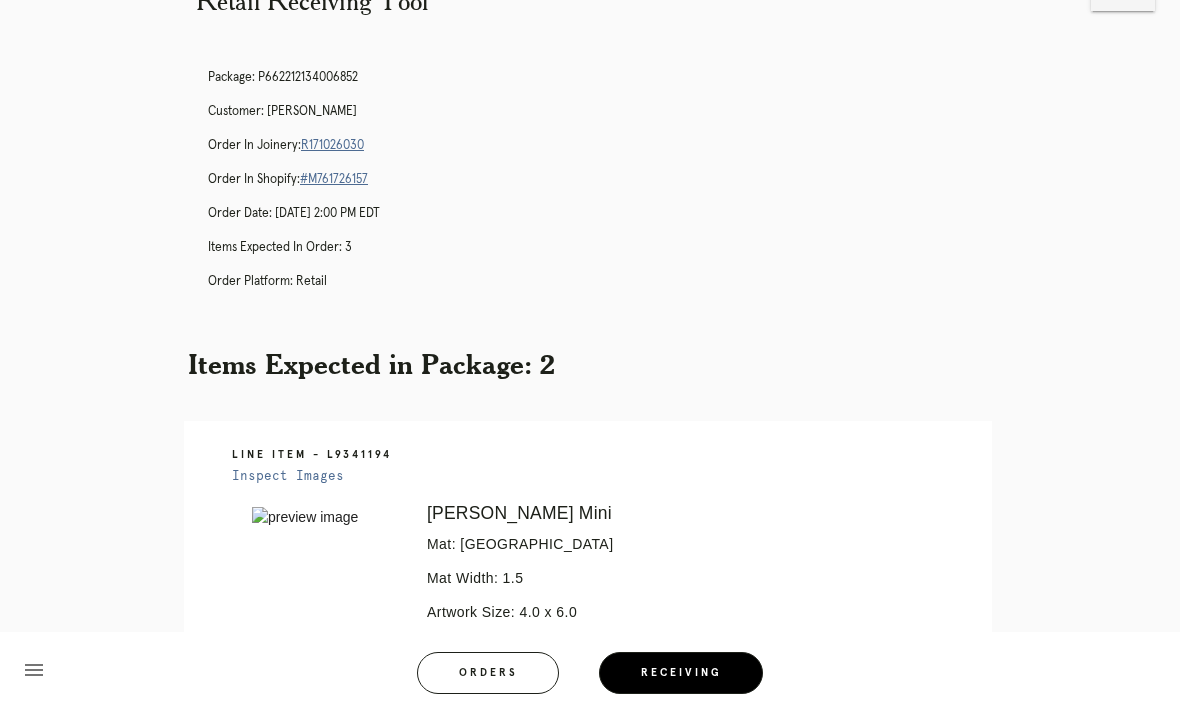 click on "Receiving" at bounding box center (681, 673) 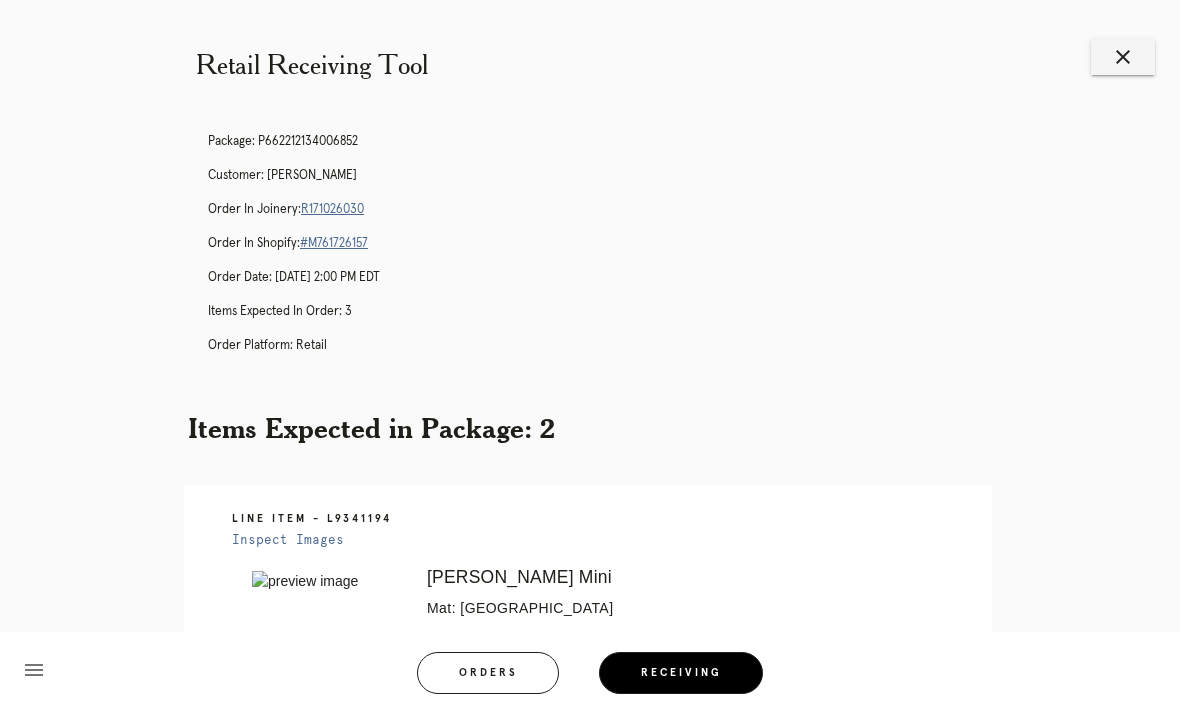 click on "close" at bounding box center (1123, 57) 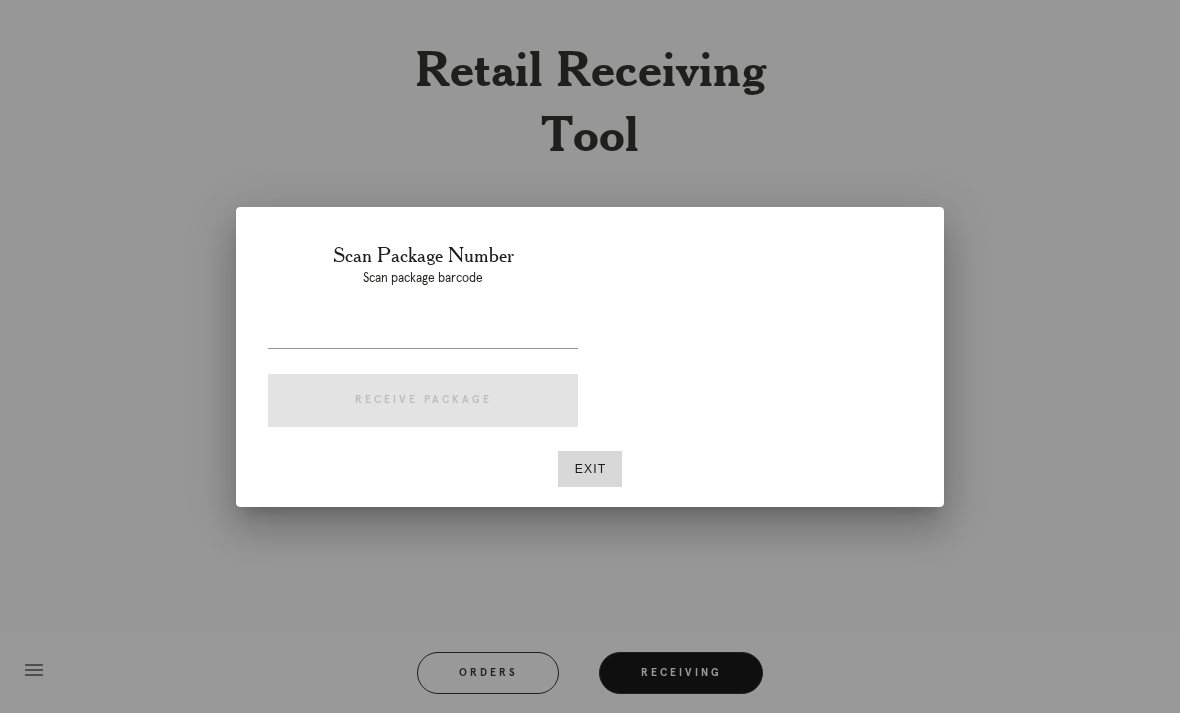 scroll, scrollTop: 0, scrollLeft: 0, axis: both 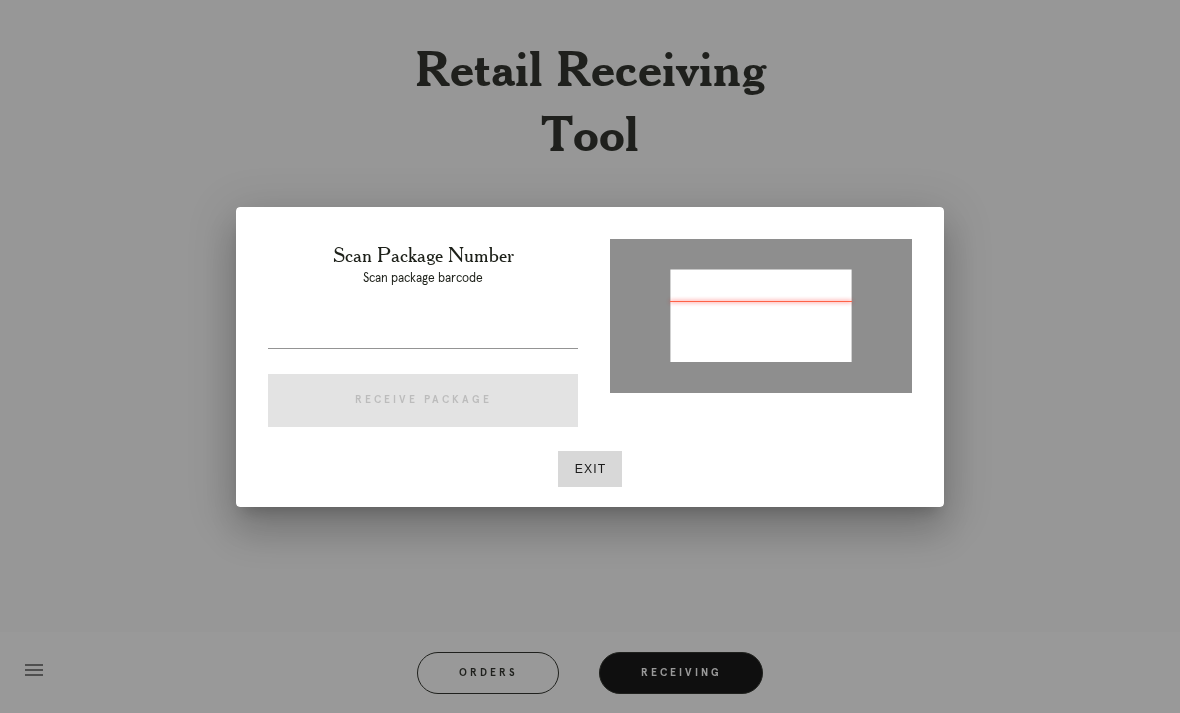 type on "P986393903374451" 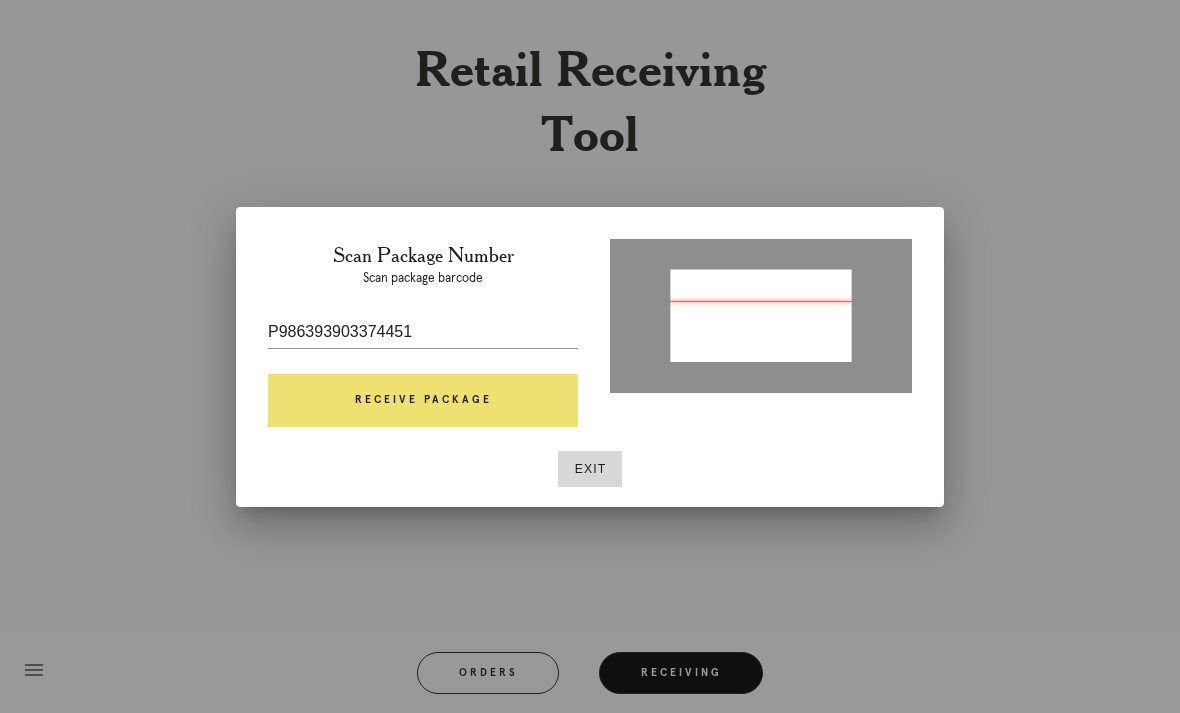 click on "Scan Package Number   Scan package barcode   P986393903374451   Receive Package" at bounding box center (423, 339) 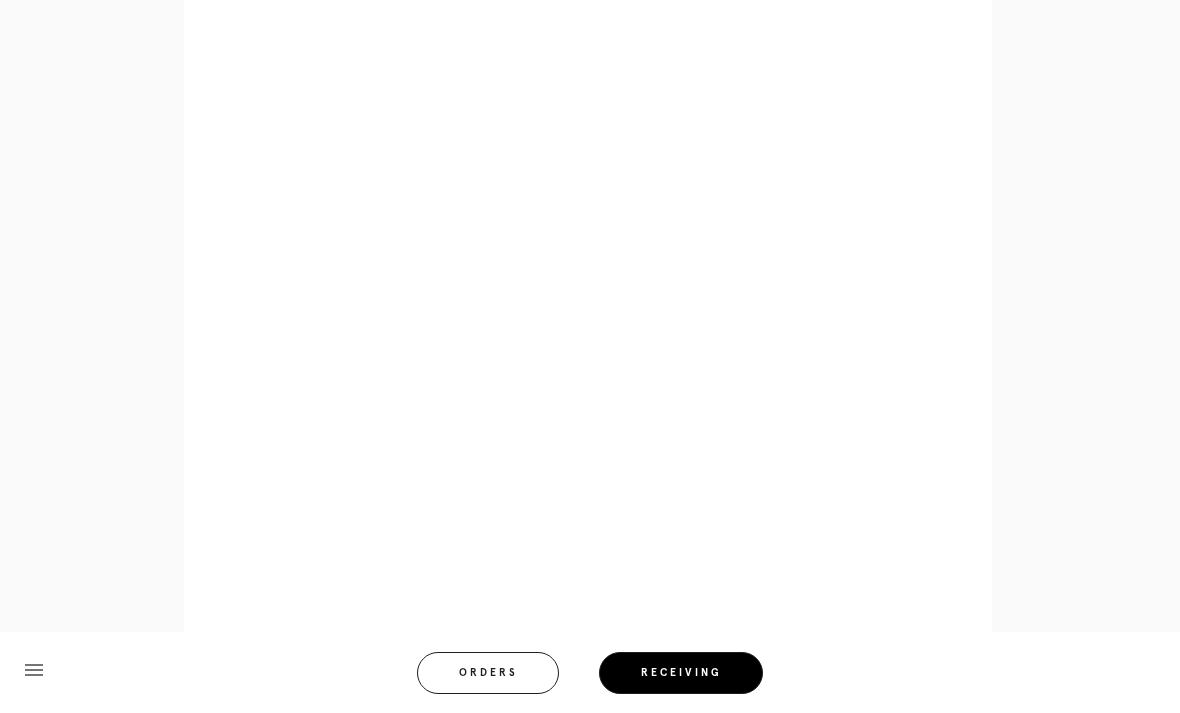 scroll, scrollTop: 852, scrollLeft: 0, axis: vertical 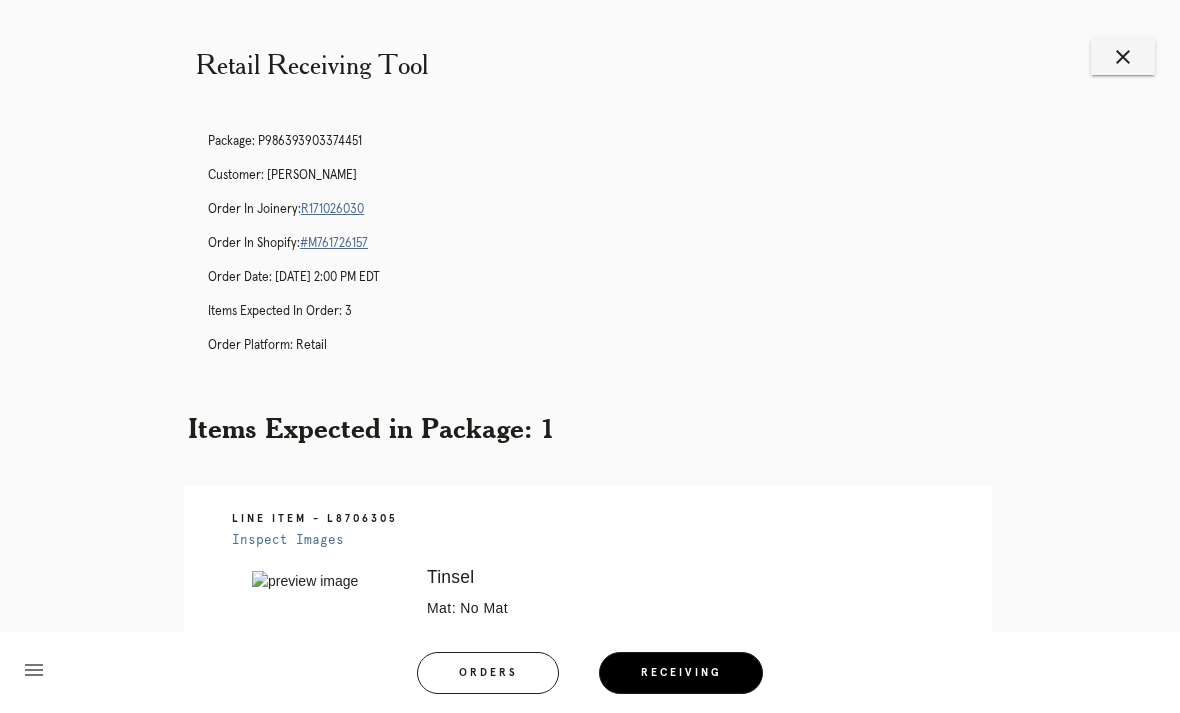 click on "Receiving" at bounding box center [681, 673] 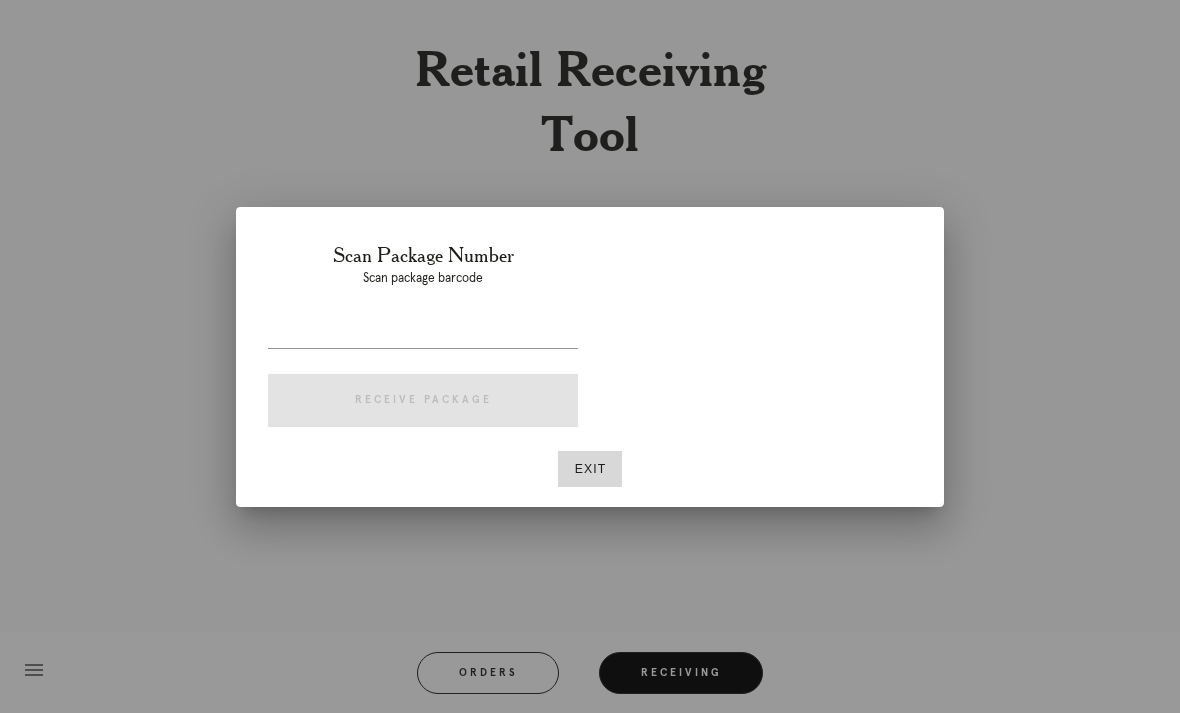 scroll, scrollTop: 0, scrollLeft: 0, axis: both 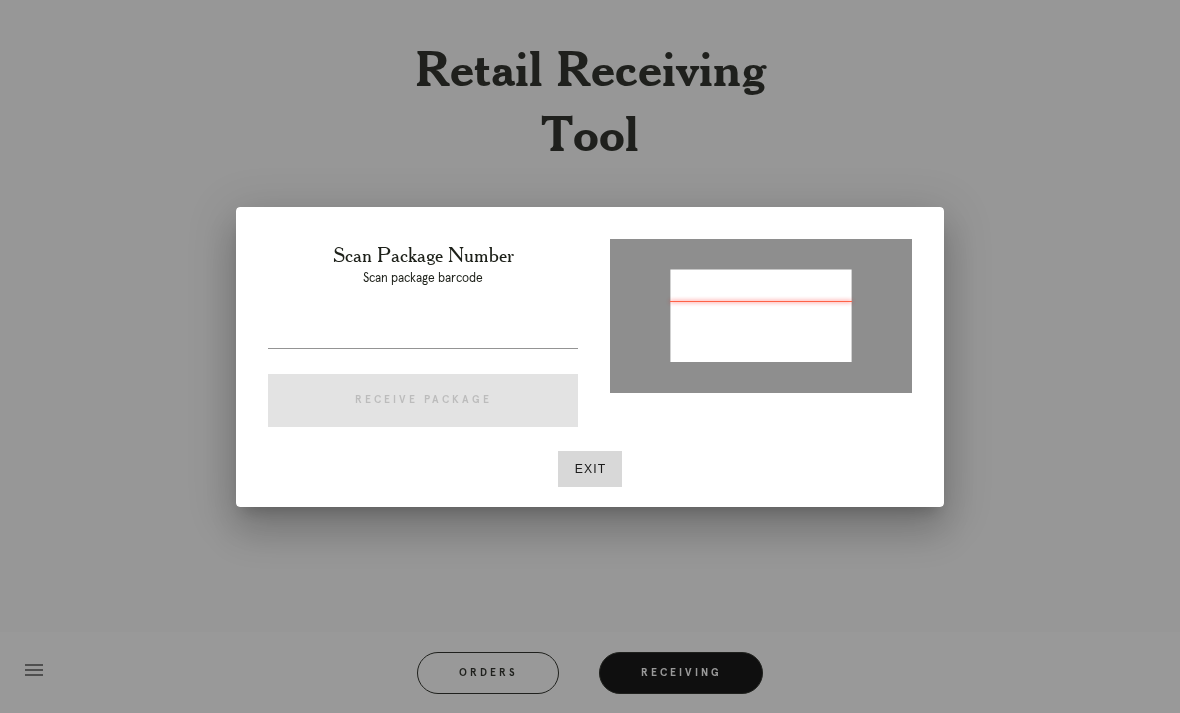type on "P534409496655503" 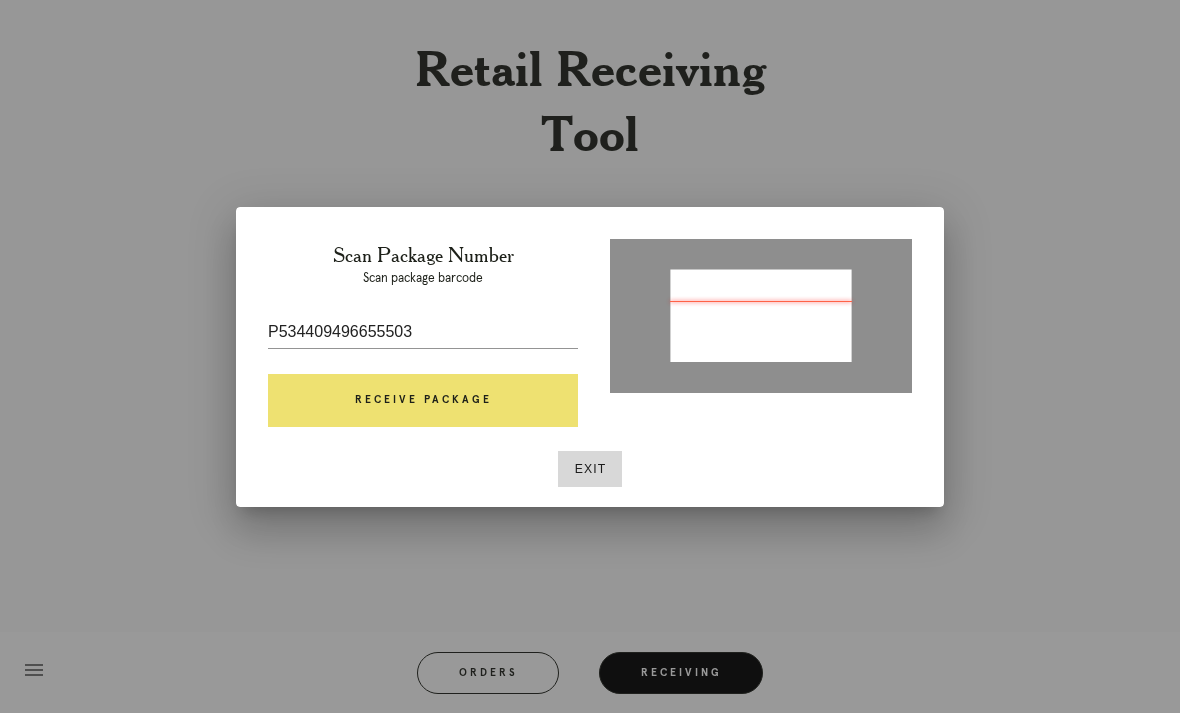 click on "Receive Package" at bounding box center (423, 401) 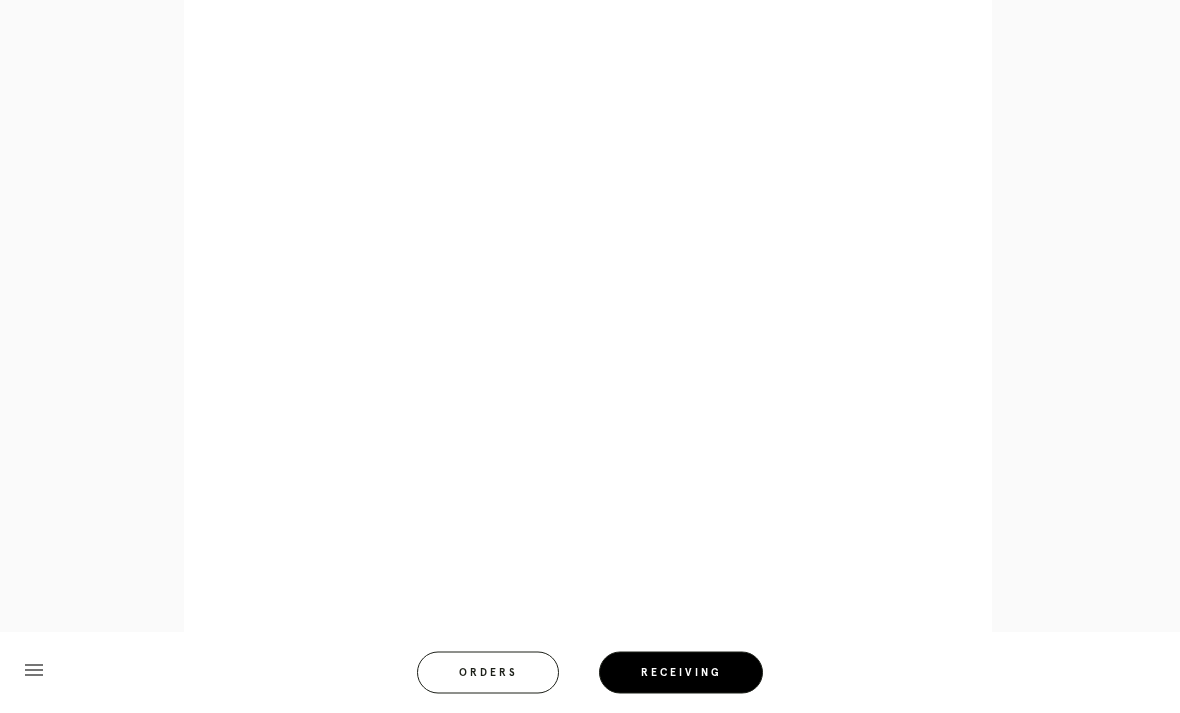 scroll, scrollTop: 974, scrollLeft: 0, axis: vertical 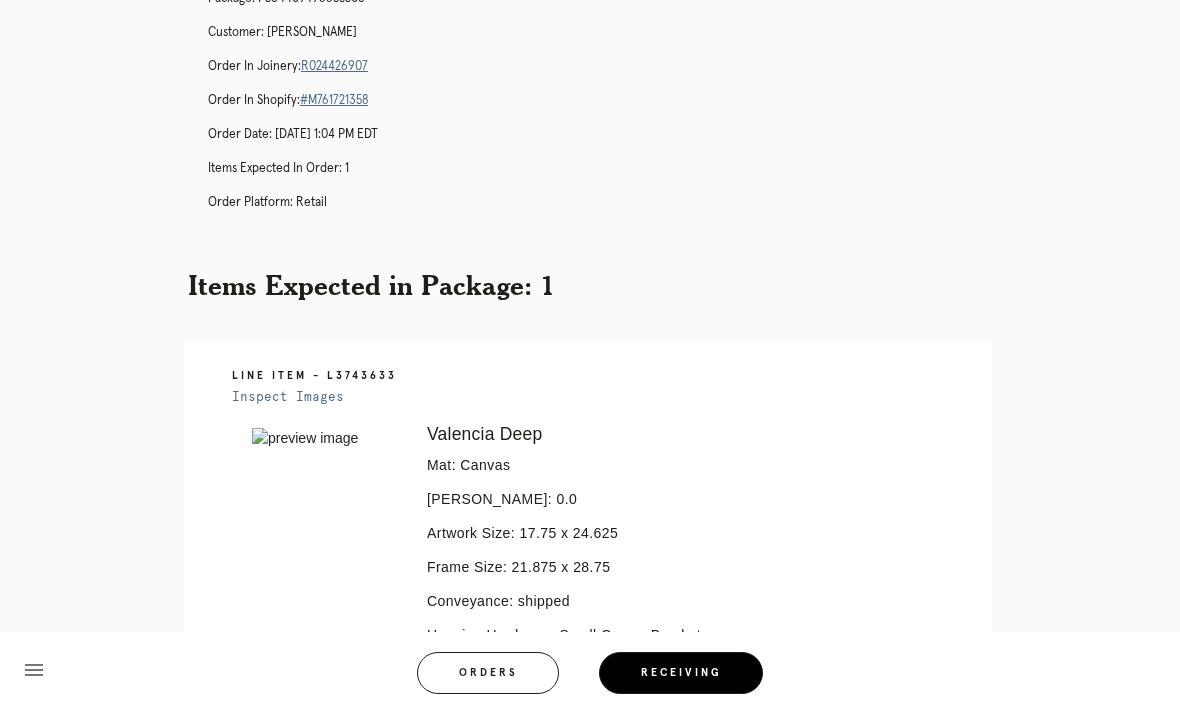 click on "R024426907" at bounding box center (334, 66) 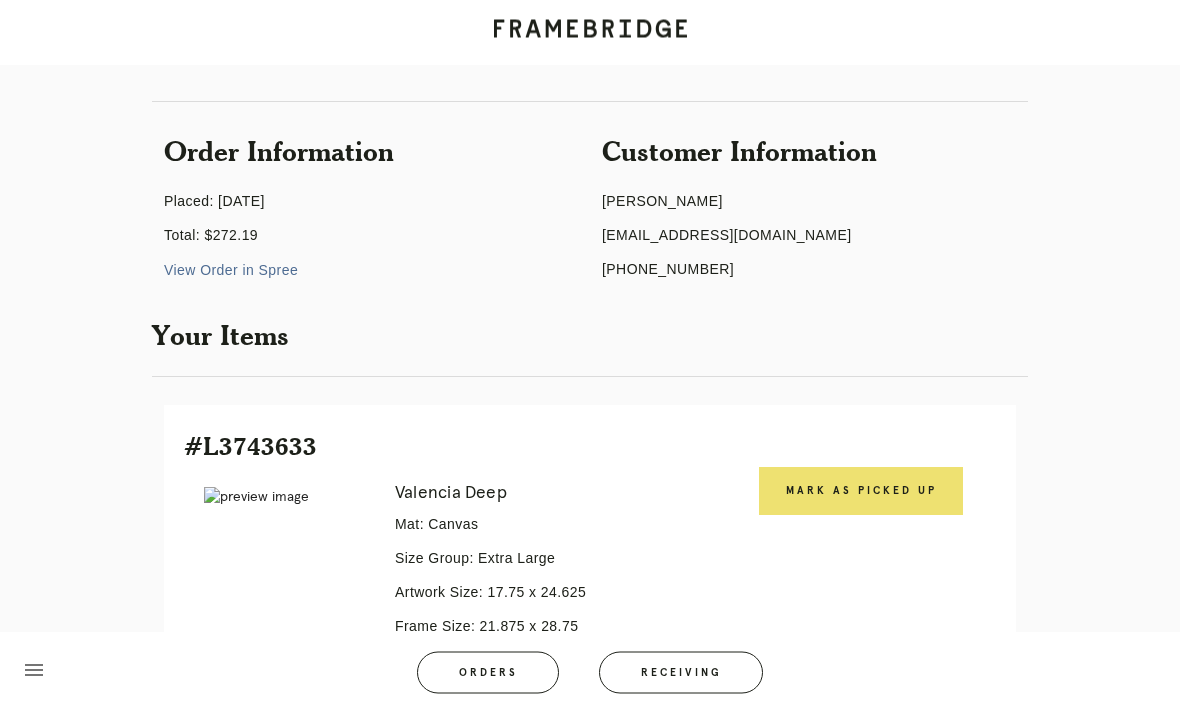 scroll, scrollTop: 135, scrollLeft: 0, axis: vertical 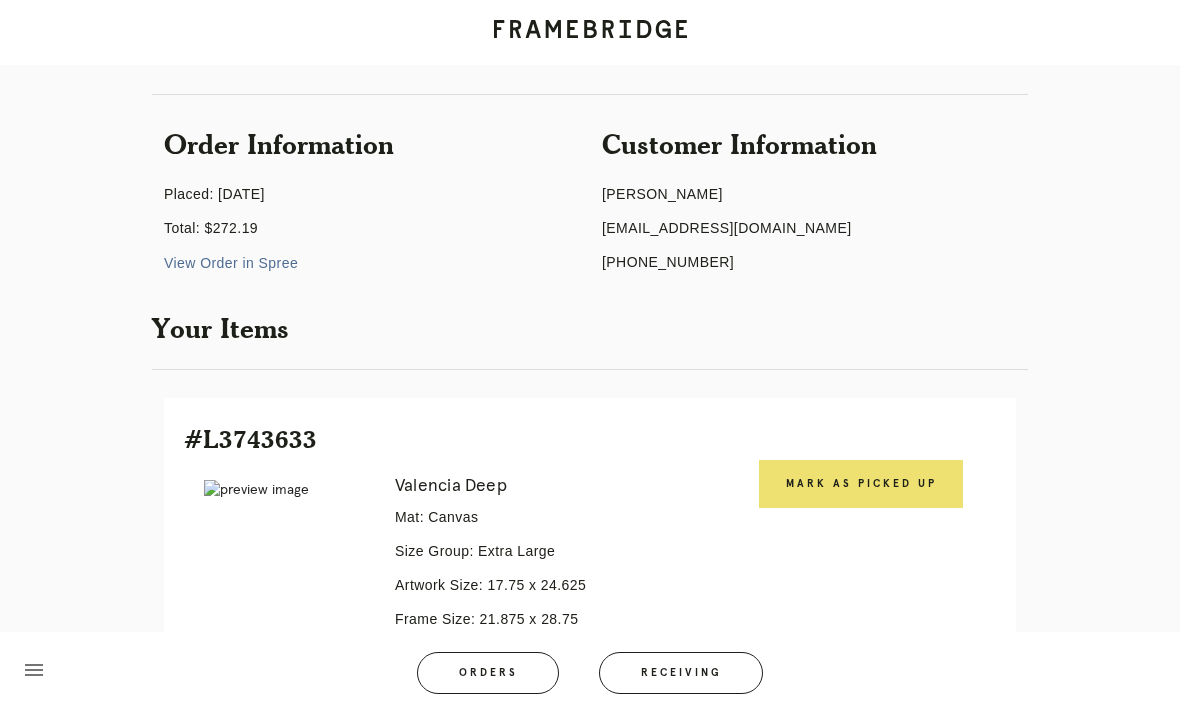 click on "Mark as Picked Up" at bounding box center [861, 484] 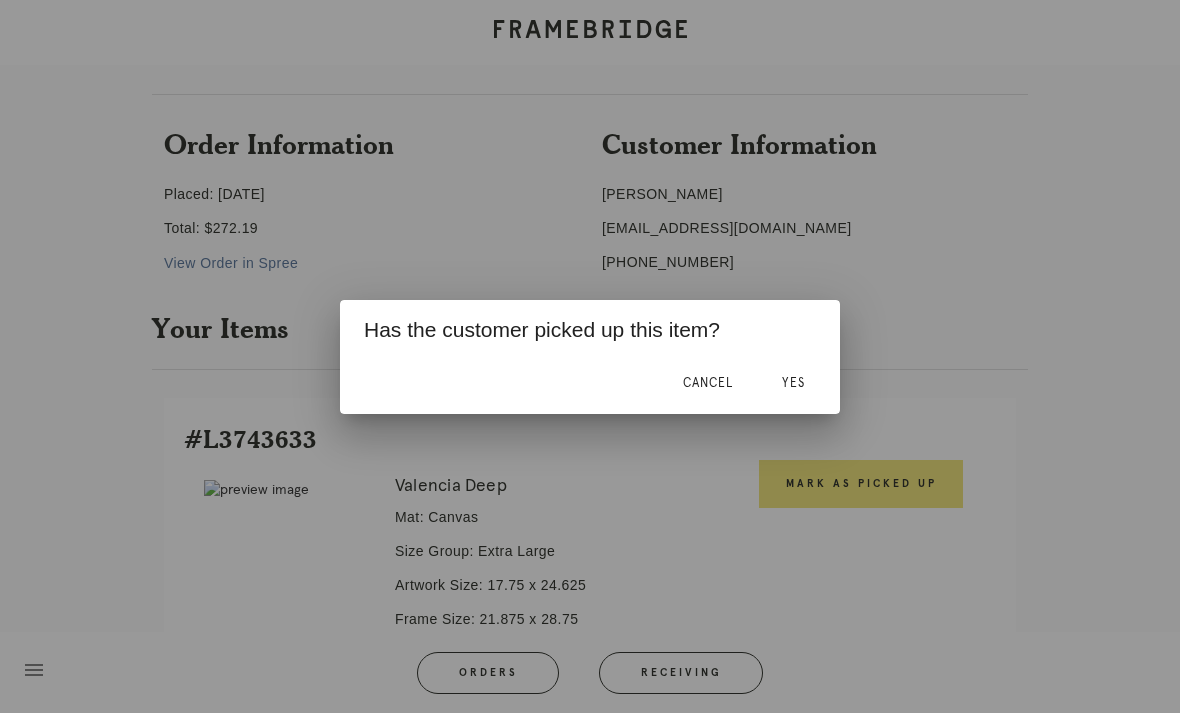 click on "Yes" at bounding box center [793, 384] 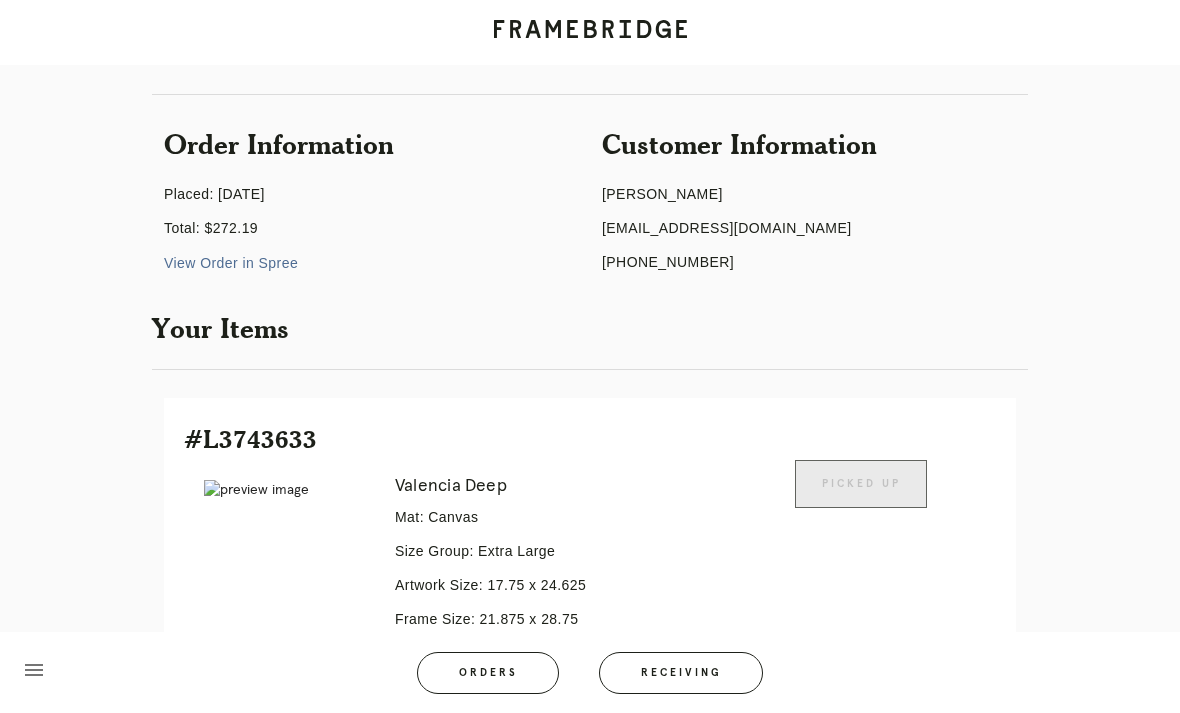 click on "Receiving" at bounding box center [681, 673] 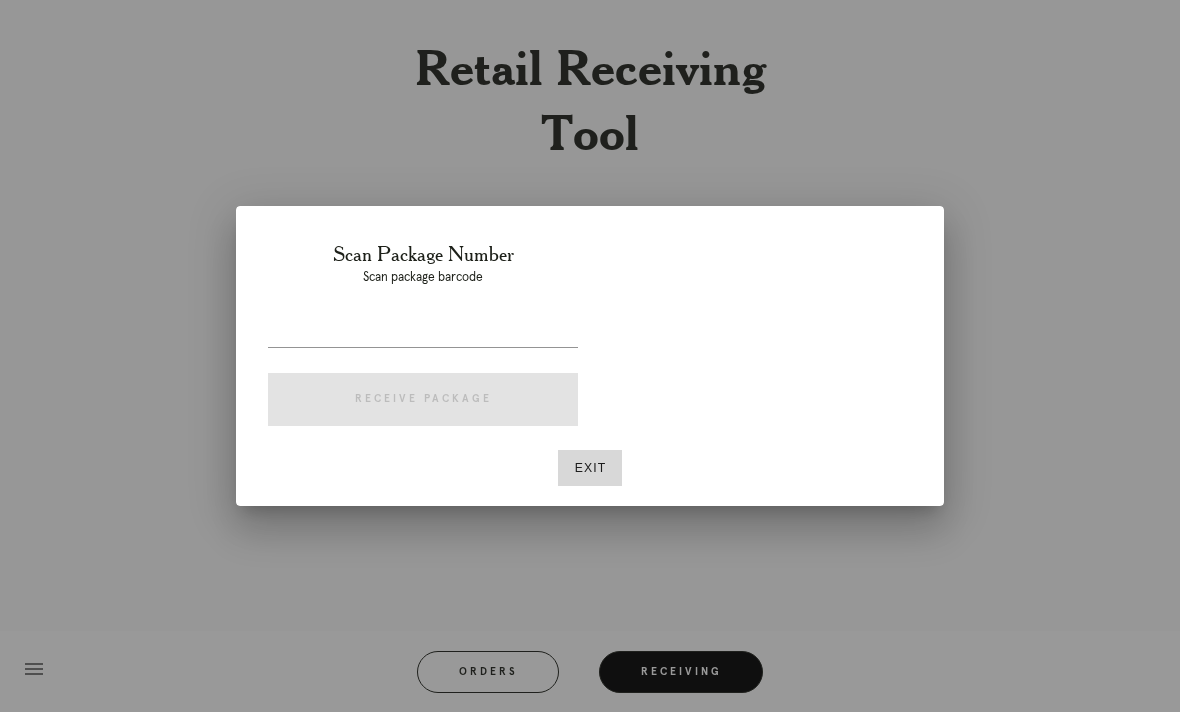 scroll, scrollTop: 64, scrollLeft: 0, axis: vertical 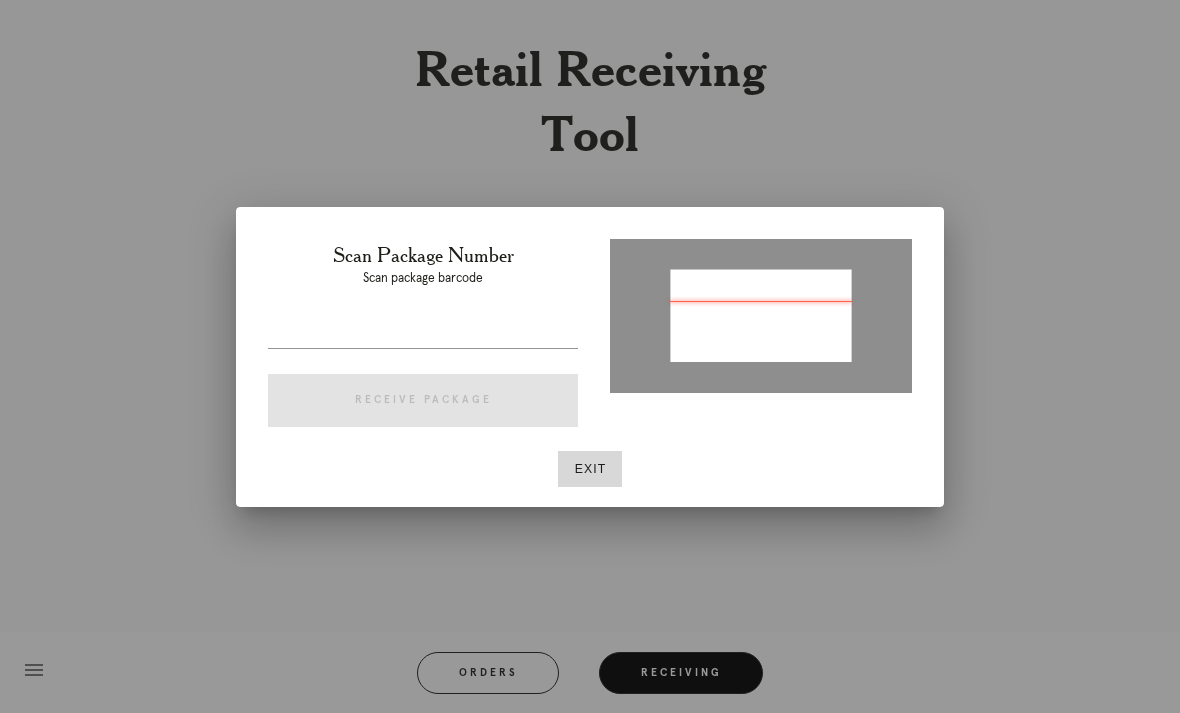 type on "P178696603823978" 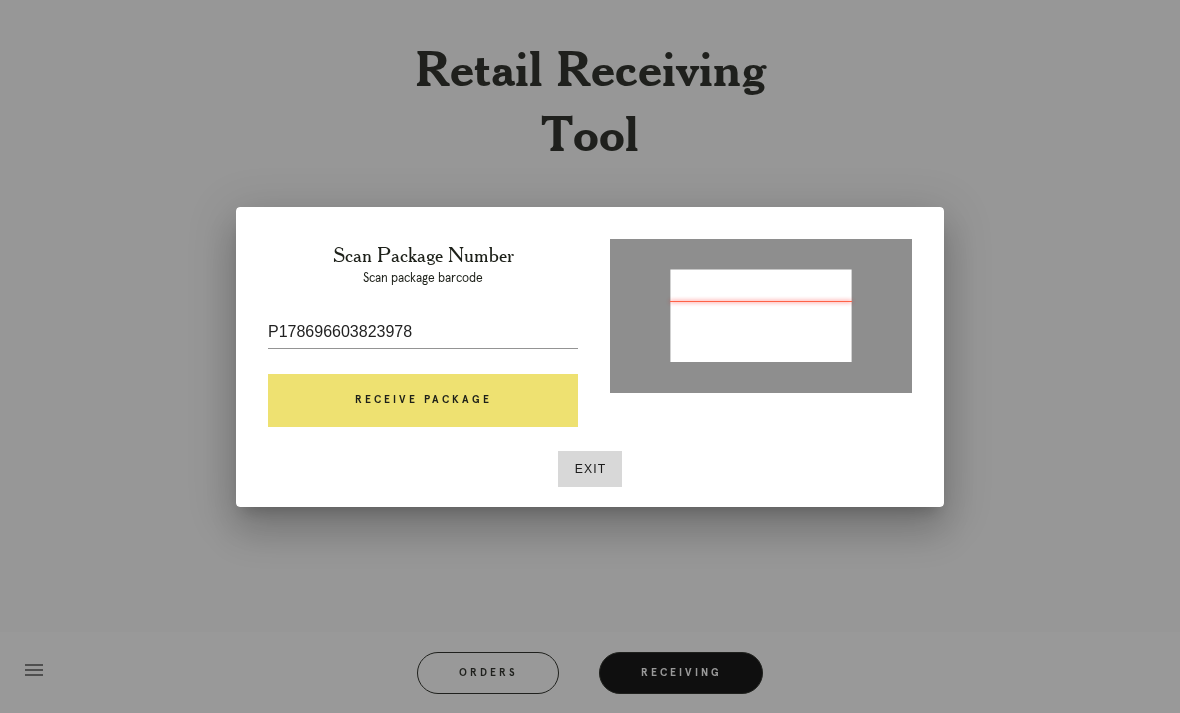 click on "Receive Package" at bounding box center [423, 401] 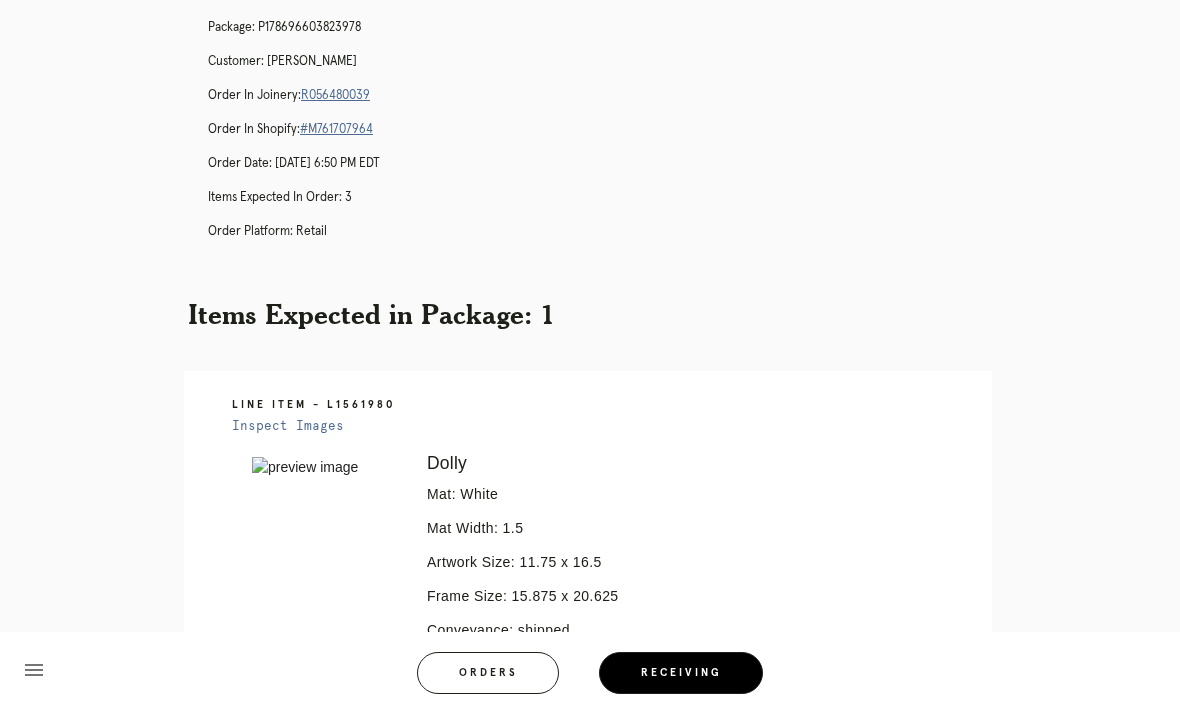 scroll, scrollTop: 113, scrollLeft: 0, axis: vertical 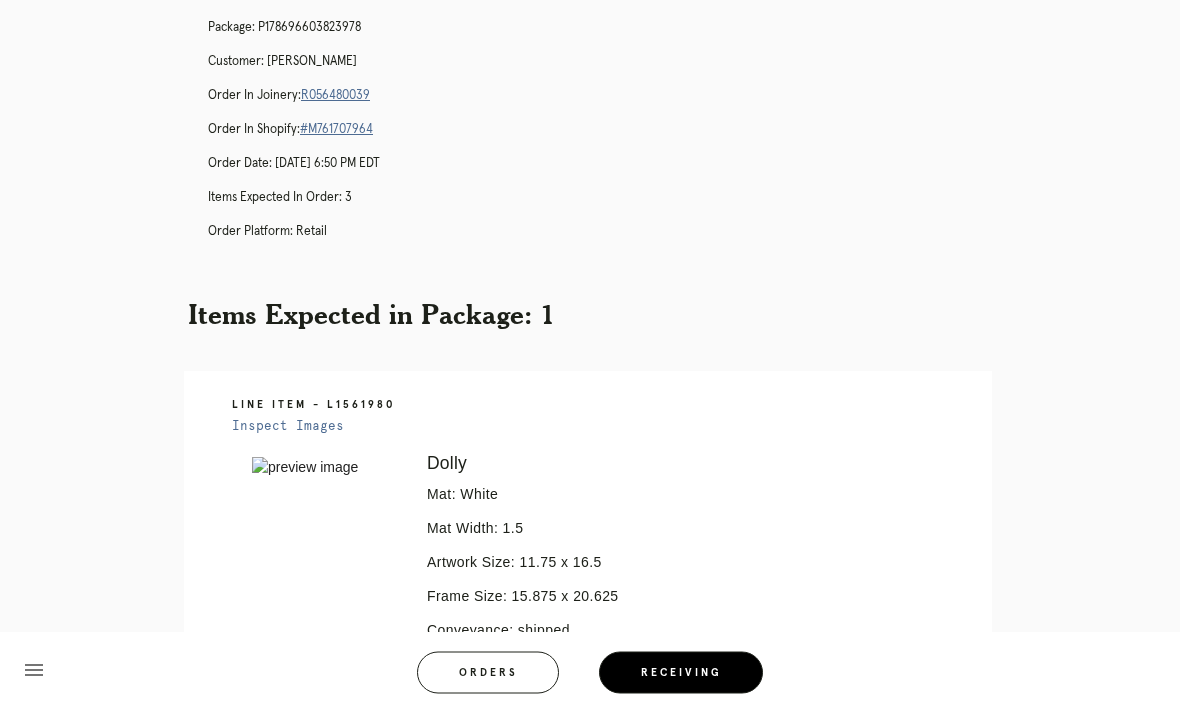click on "R056480039" at bounding box center (335, 96) 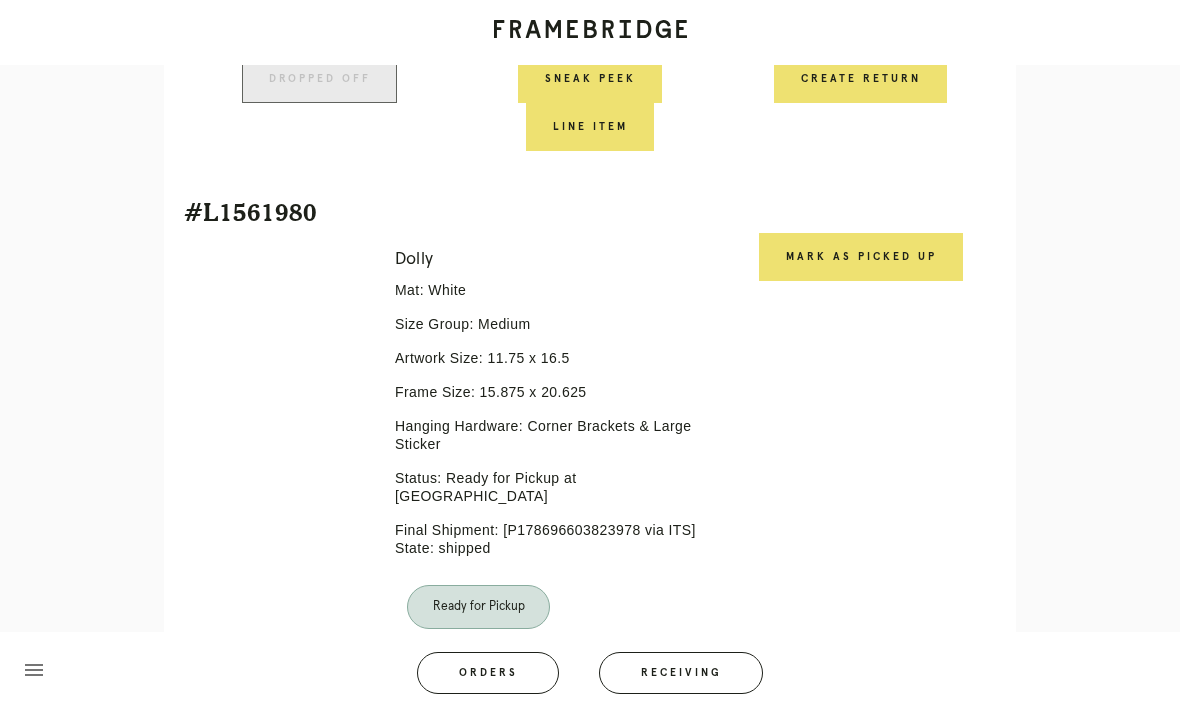 scroll, scrollTop: 1520, scrollLeft: 0, axis: vertical 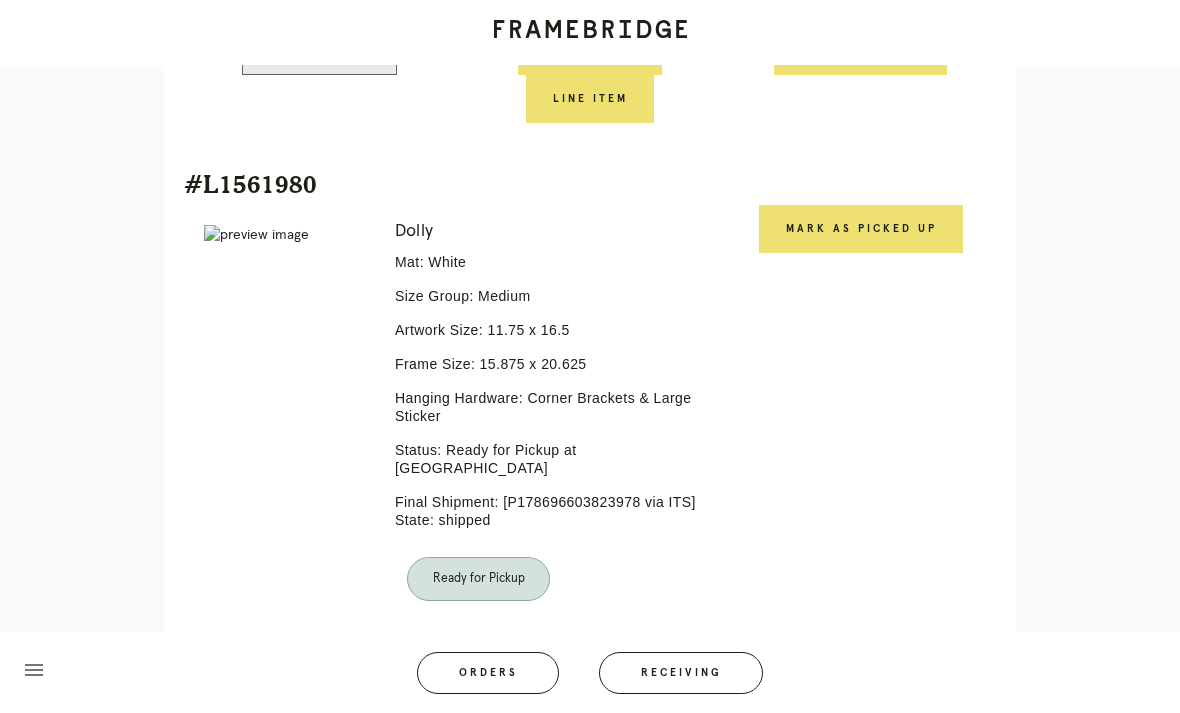 click on "Receiving" at bounding box center [681, 673] 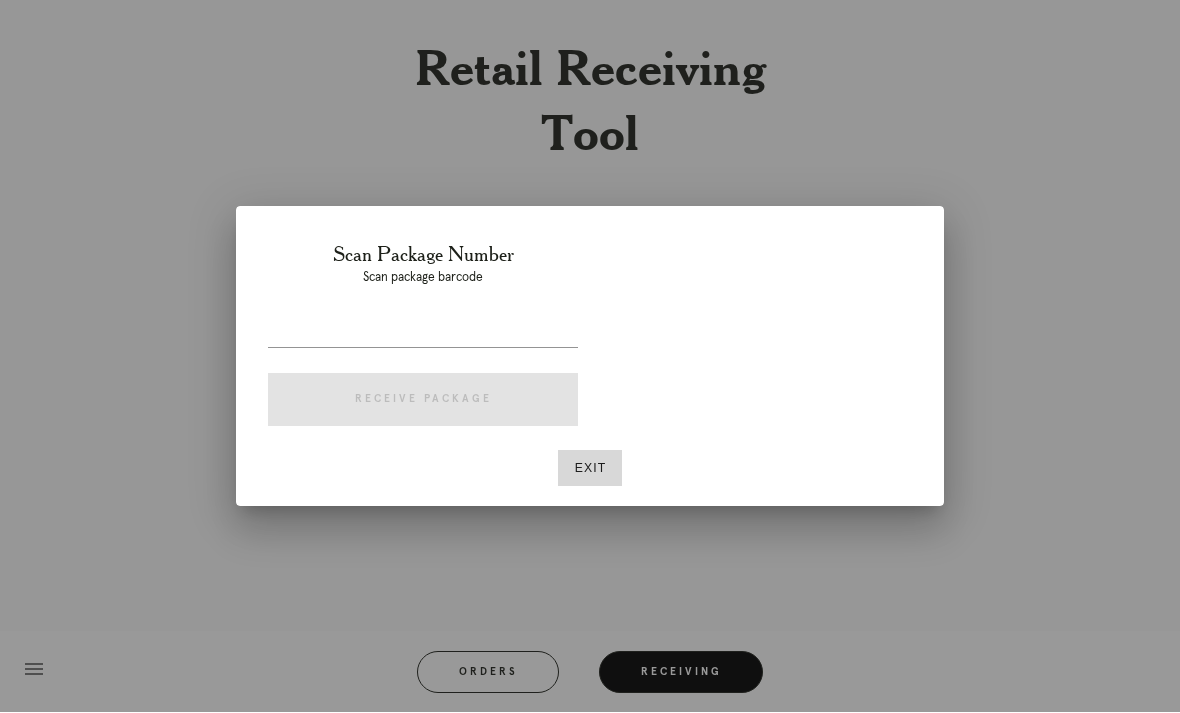 scroll, scrollTop: 64, scrollLeft: 0, axis: vertical 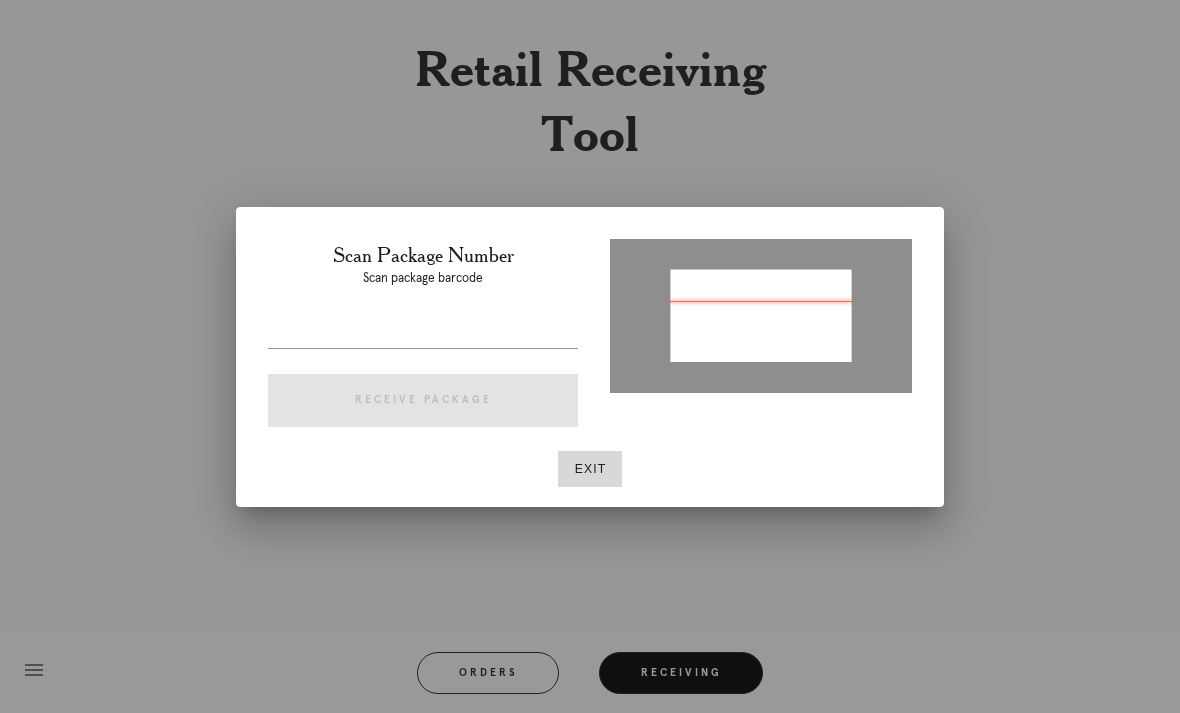 type on "P178696603823978" 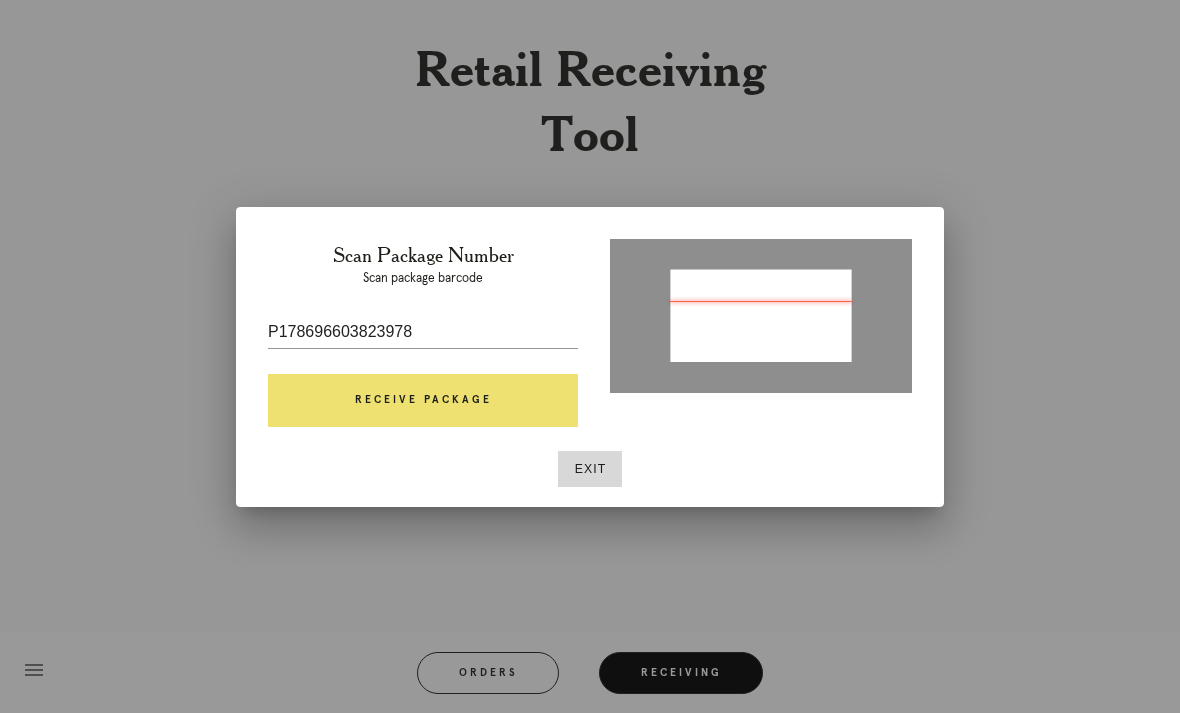 click on "Receive Package" at bounding box center [423, 401] 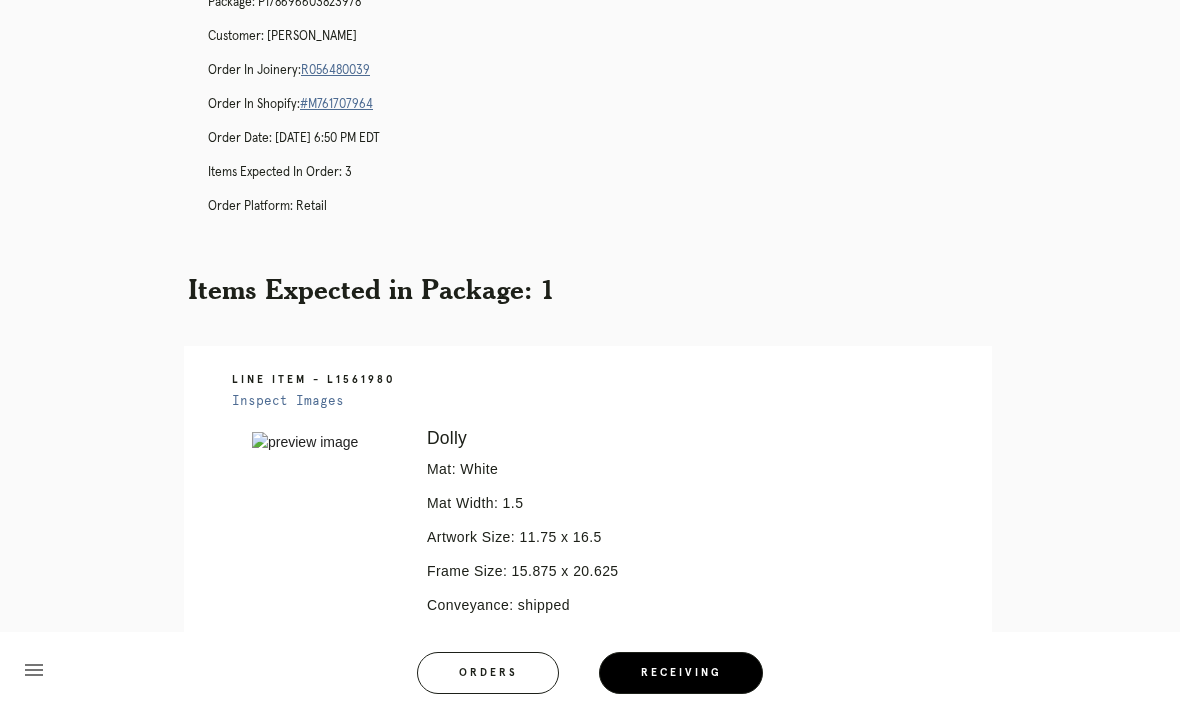 scroll, scrollTop: 0, scrollLeft: 0, axis: both 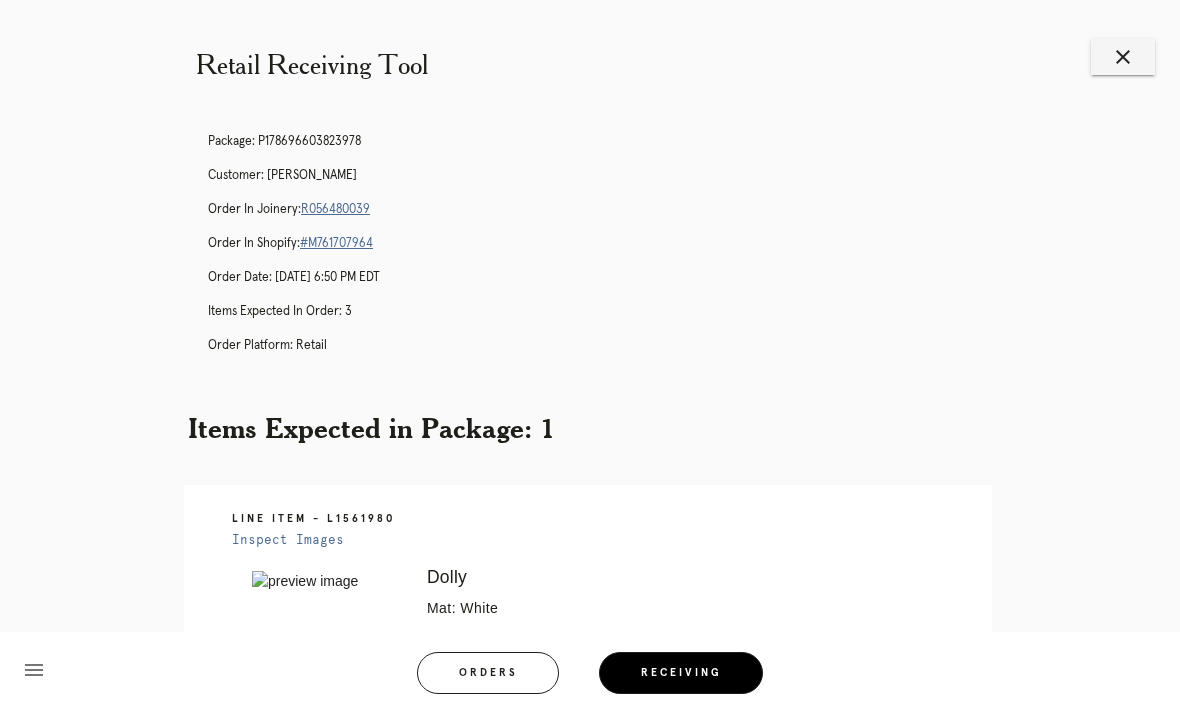 click on "R056480039" at bounding box center [335, 209] 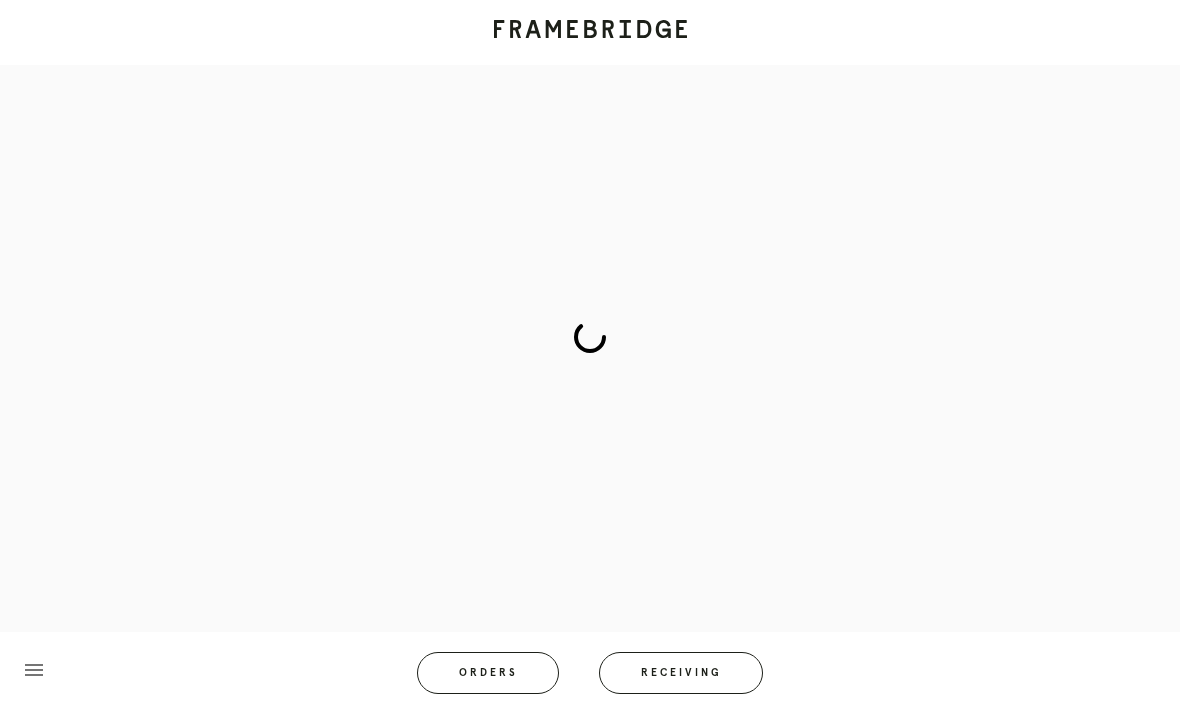scroll, scrollTop: 0, scrollLeft: 0, axis: both 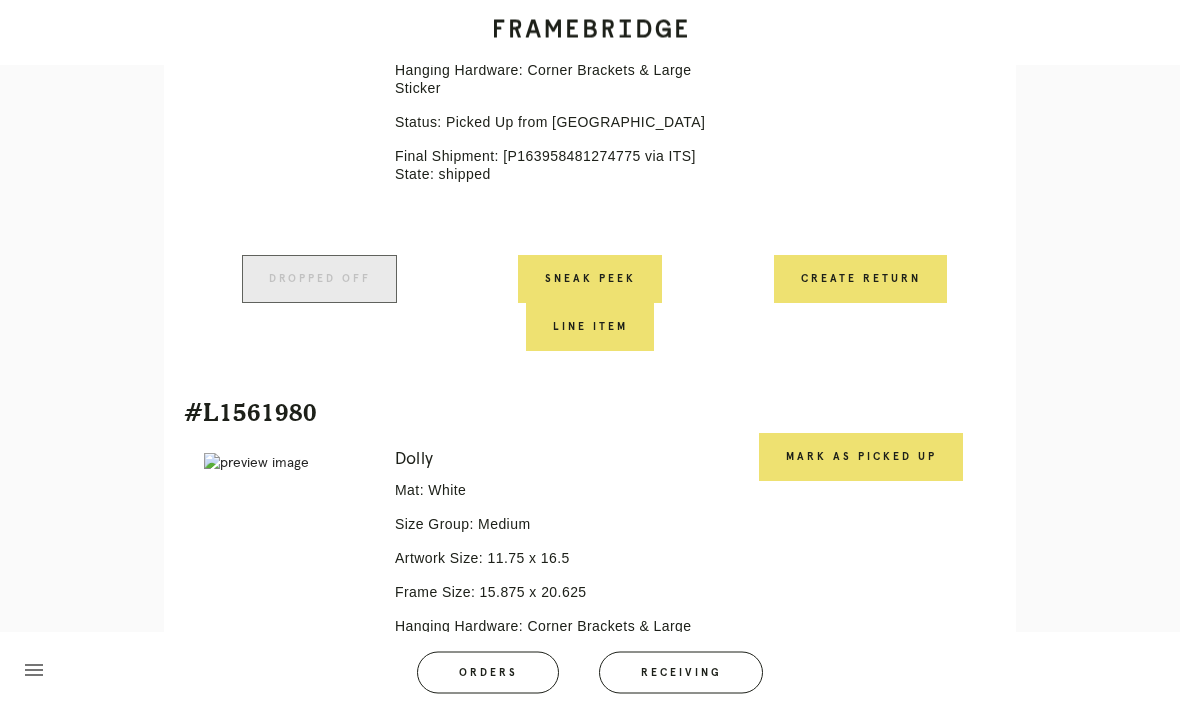 click on "Mark as Picked Up" at bounding box center (861, 458) 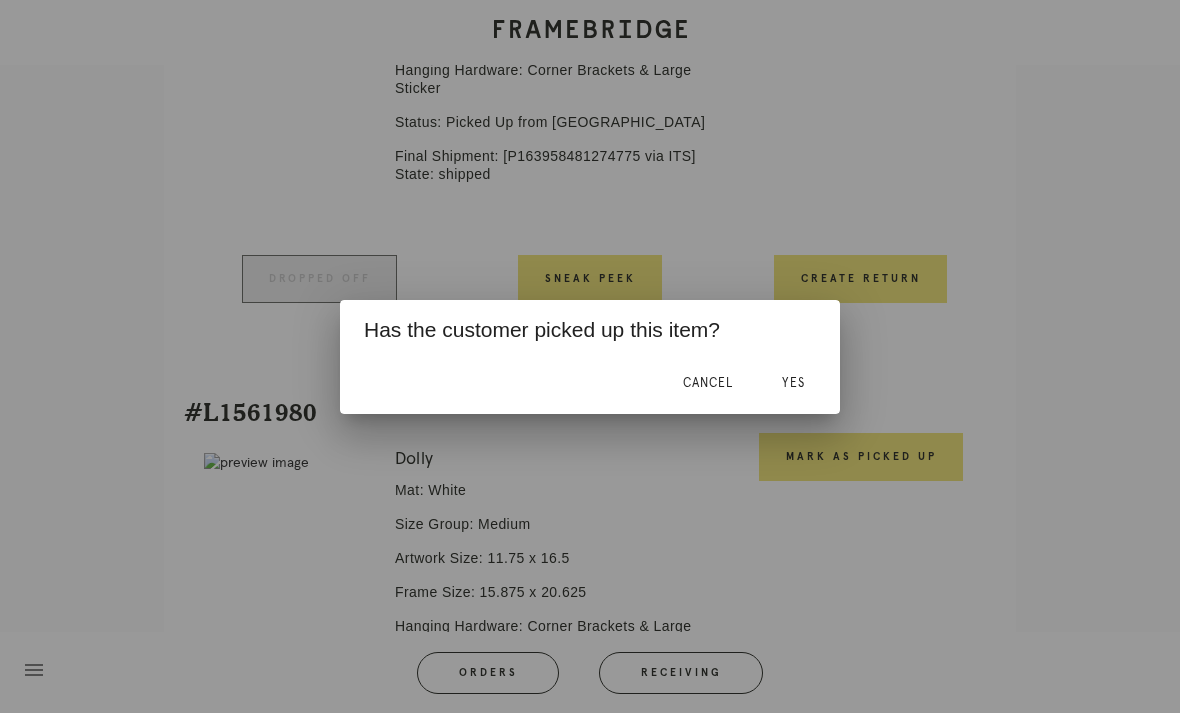 click on "Yes" at bounding box center (793, 384) 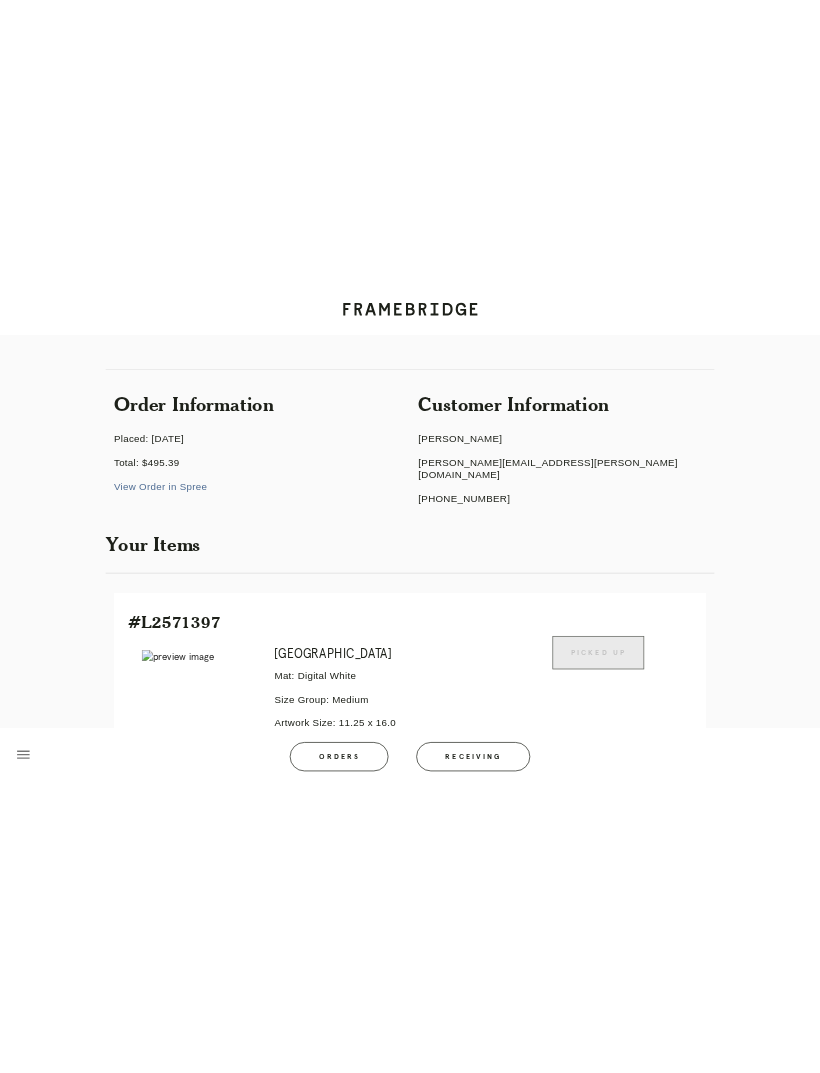 scroll, scrollTop: 0, scrollLeft: 0, axis: both 